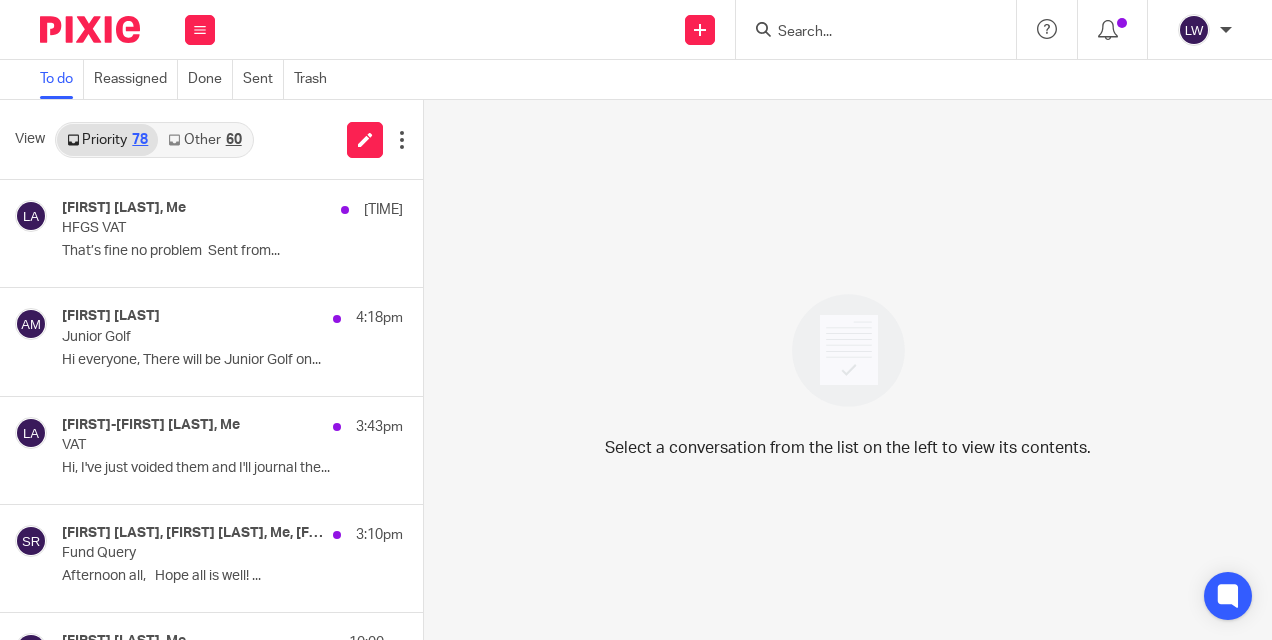 scroll, scrollTop: 0, scrollLeft: 0, axis: both 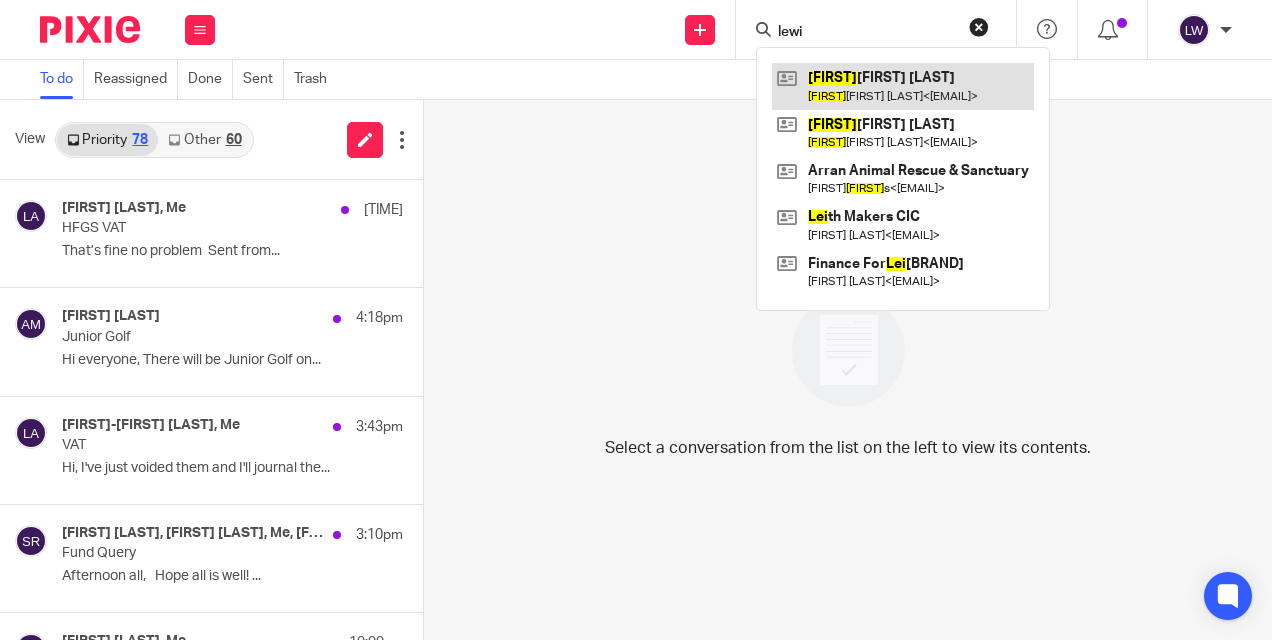 type on "lewi" 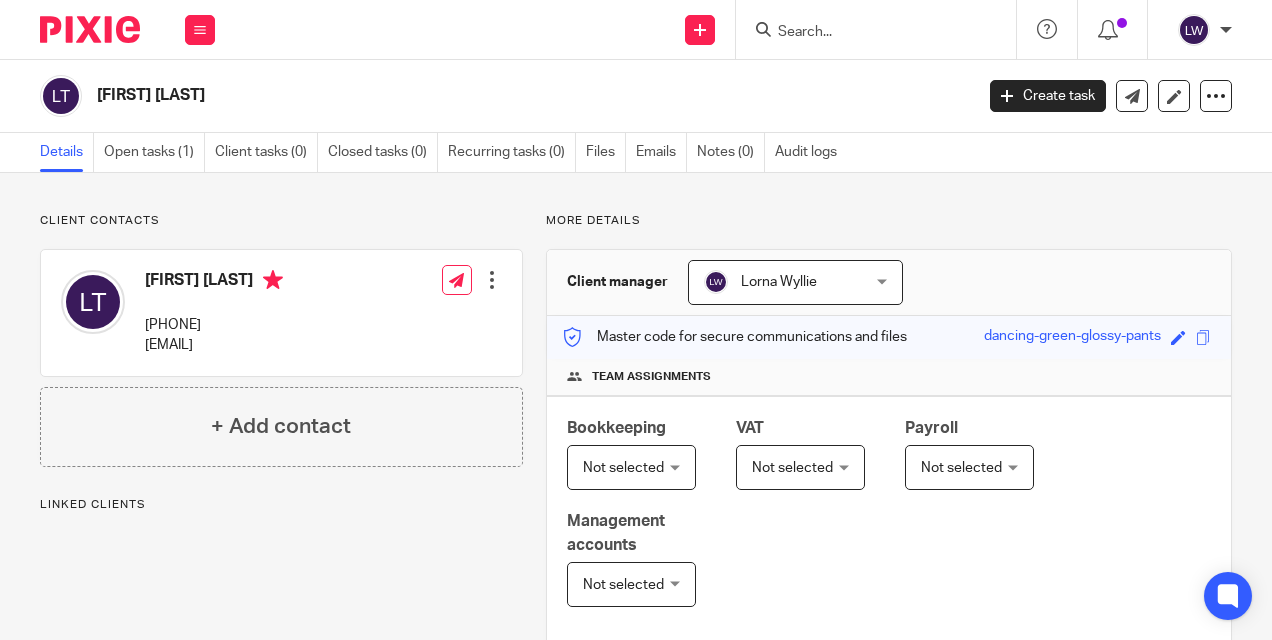 scroll, scrollTop: 0, scrollLeft: 0, axis: both 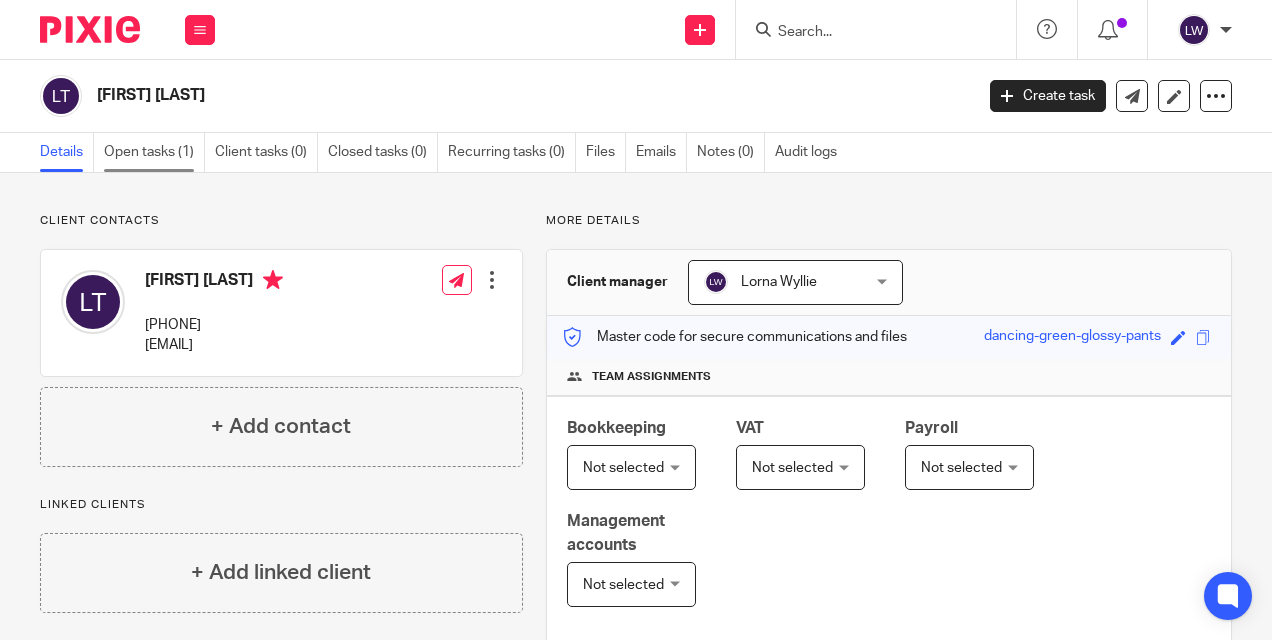 click on "Open tasks (1)" at bounding box center [154, 152] 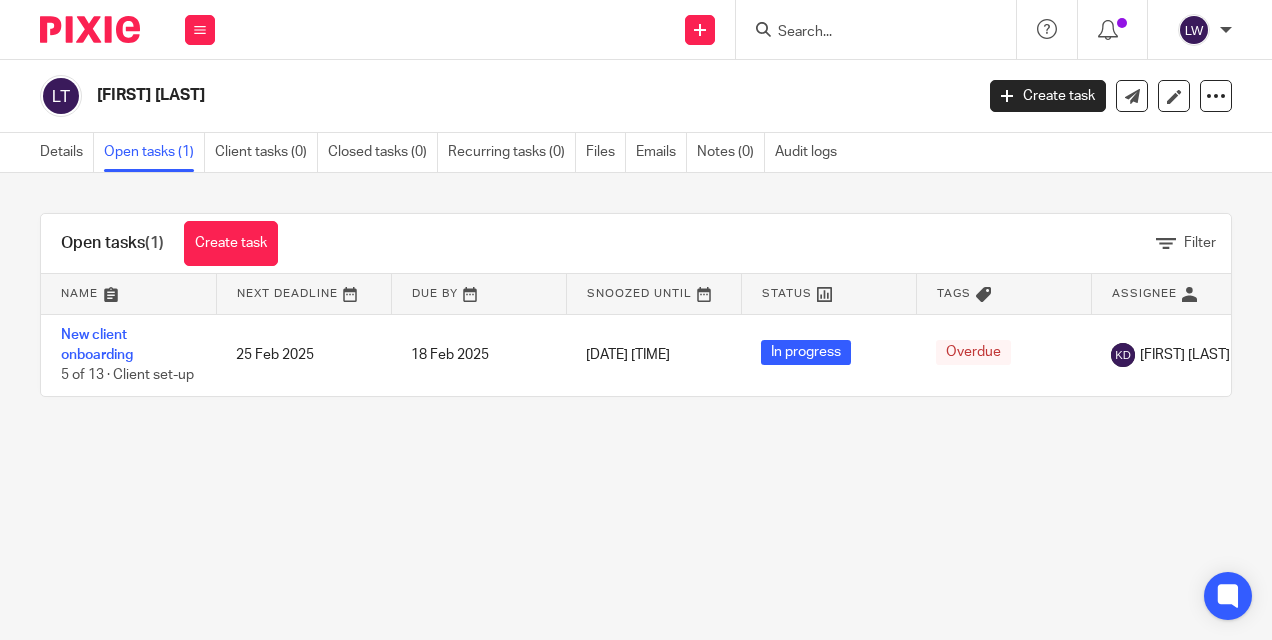 scroll, scrollTop: 0, scrollLeft: 0, axis: both 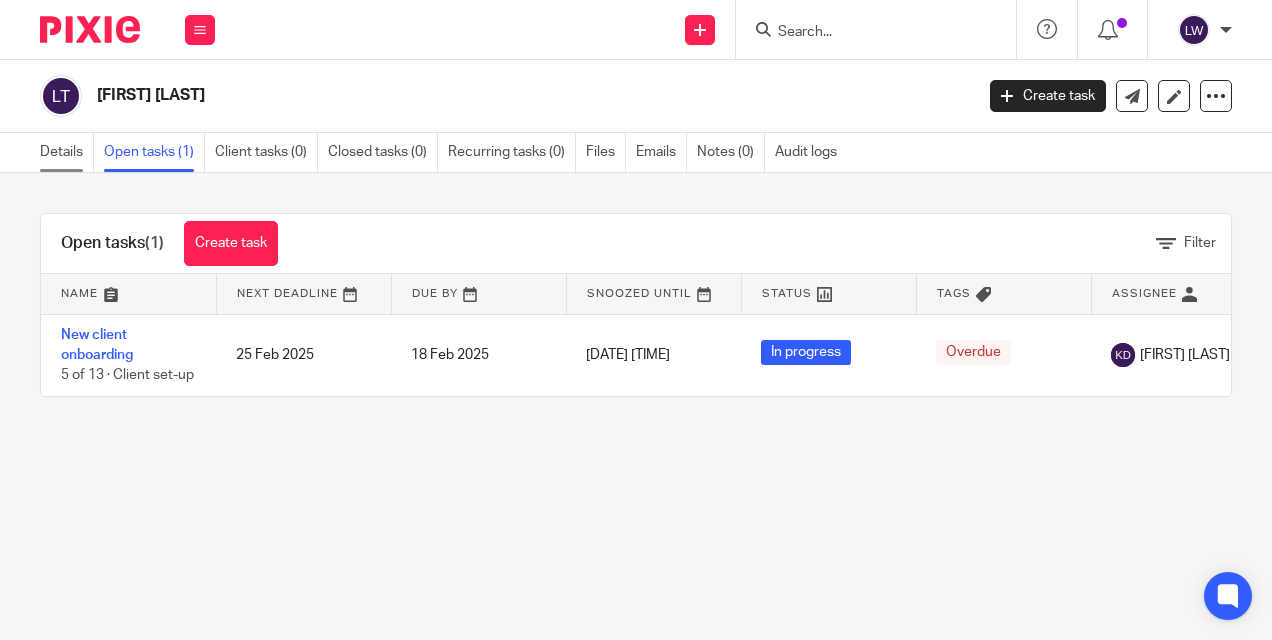 click on "Details" at bounding box center (67, 152) 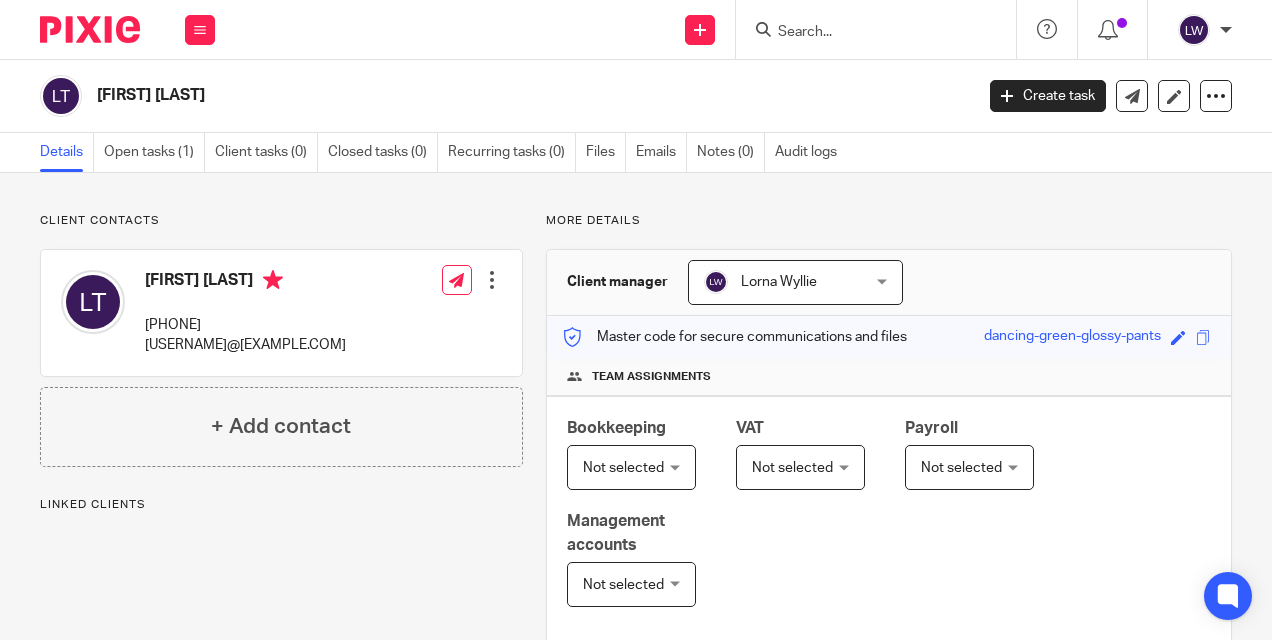 scroll, scrollTop: 0, scrollLeft: 0, axis: both 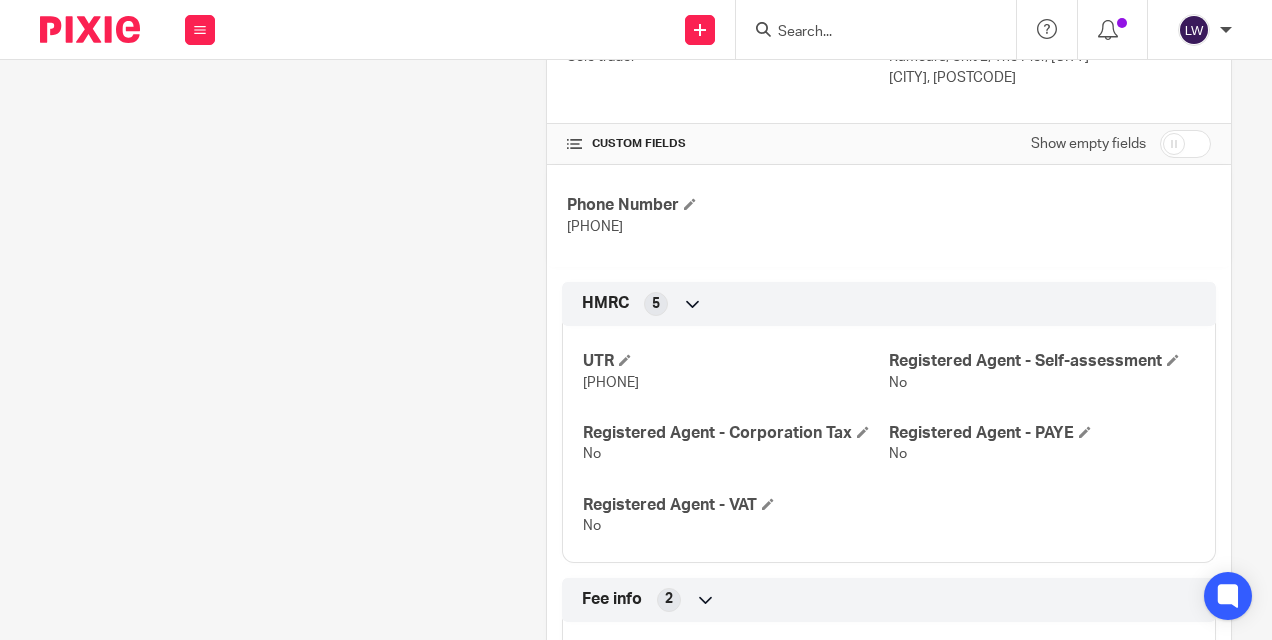 drag, startPoint x: 575, startPoint y: 378, endPoint x: 658, endPoint y: 379, distance: 83.00603 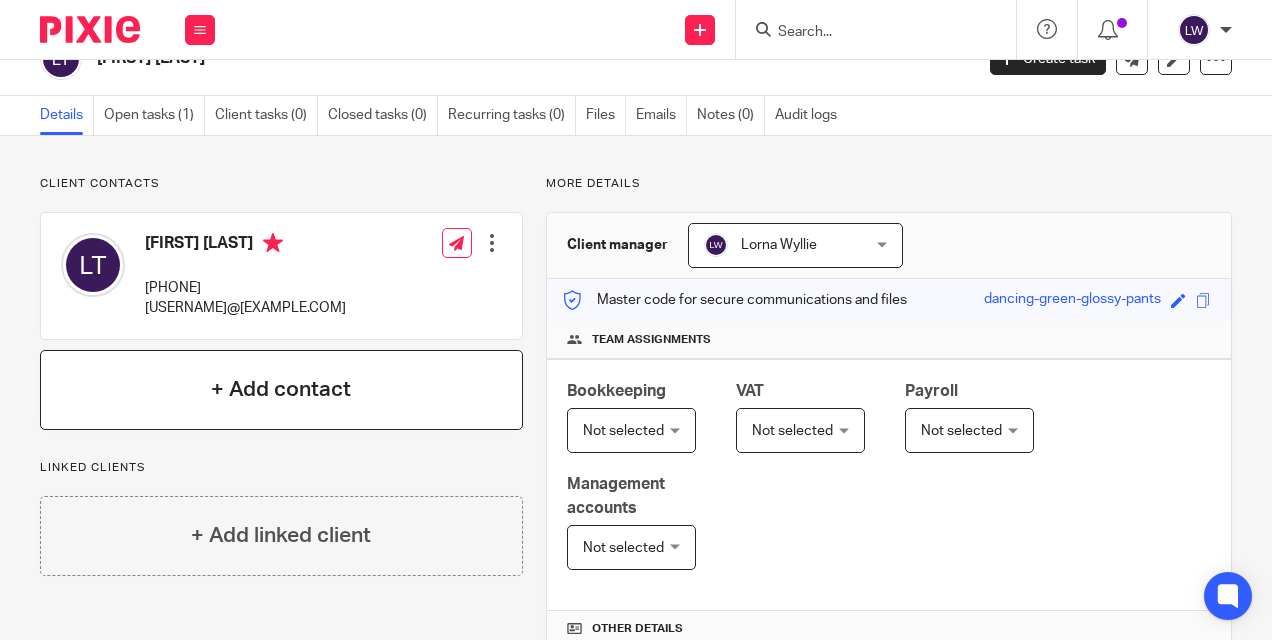 scroll, scrollTop: 0, scrollLeft: 0, axis: both 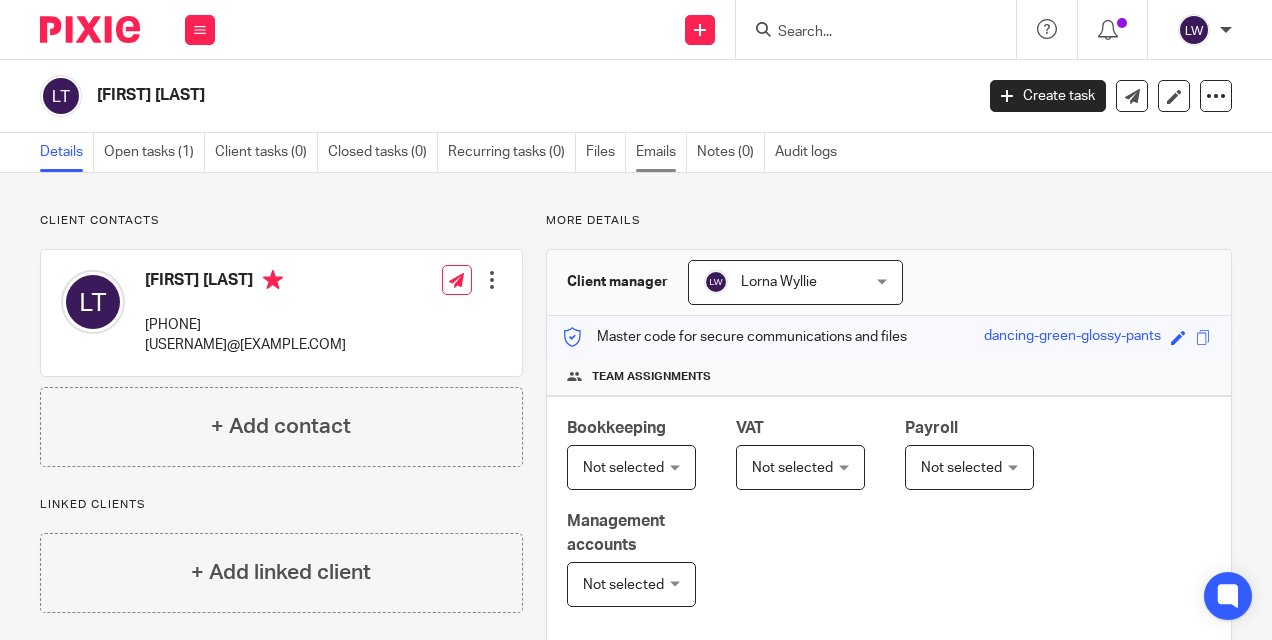 click on "Emails" at bounding box center [661, 152] 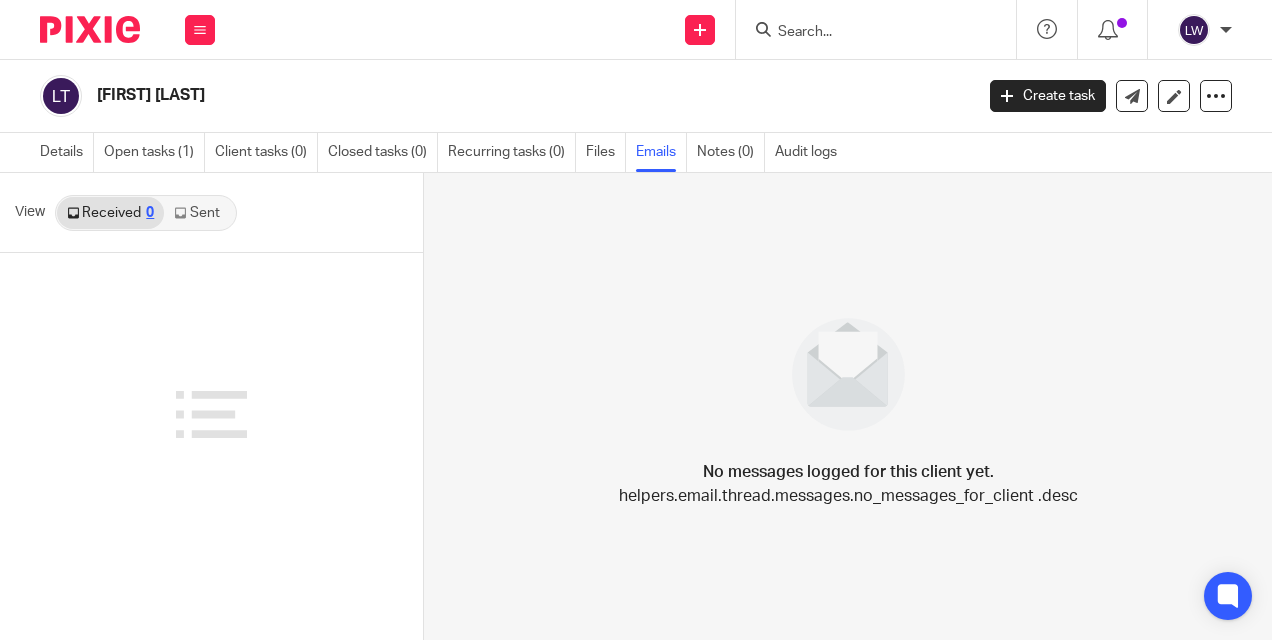 scroll, scrollTop: 0, scrollLeft: 0, axis: both 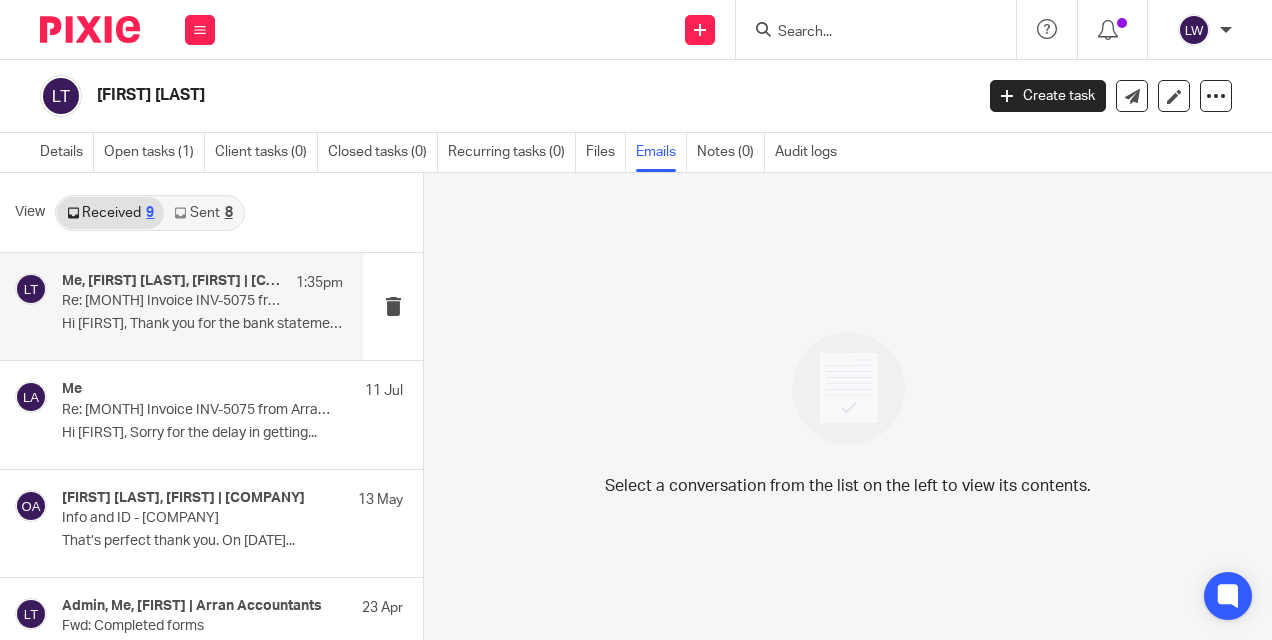 click on "Hi [FIRST],   Thank you for the bank statements...." at bounding box center [202, 324] 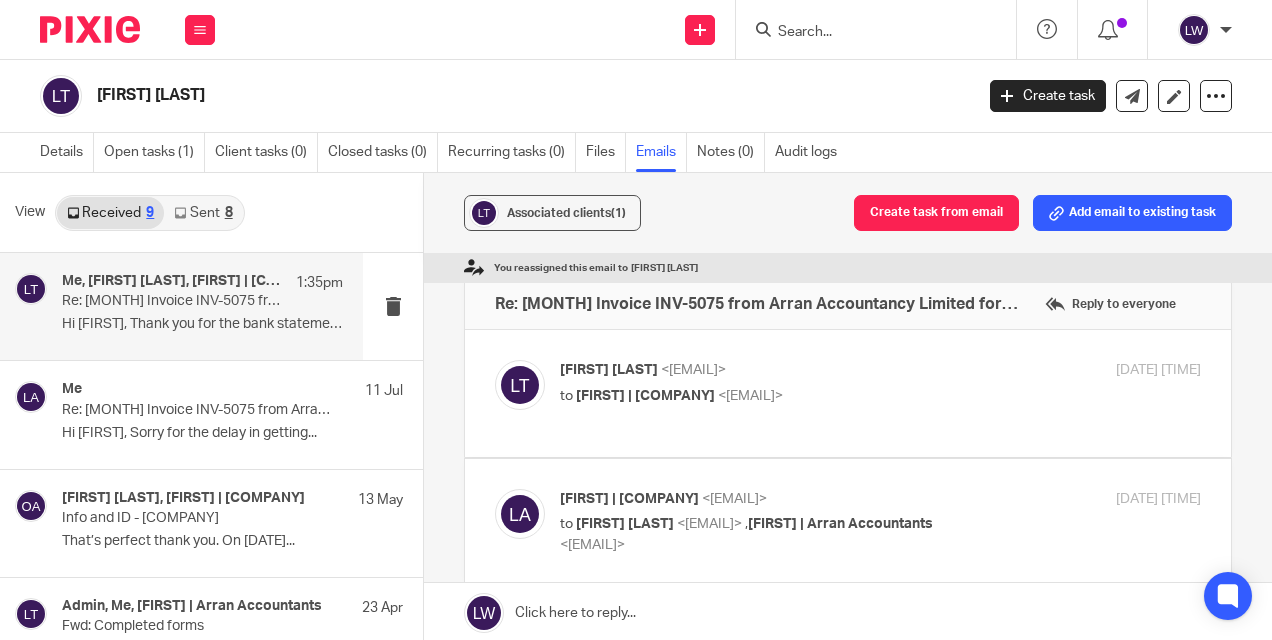 scroll, scrollTop: 0, scrollLeft: 0, axis: both 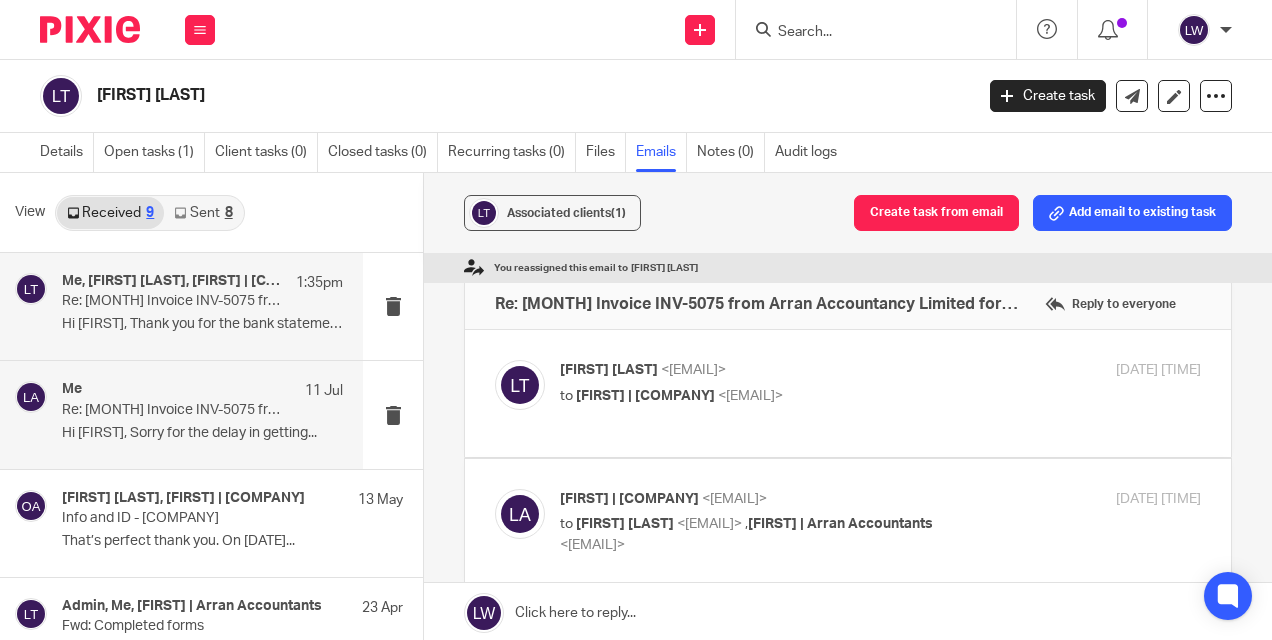 click on "Re: July Invoice INV-5075 from Arran Accountancy Limited for Lewis Thomson" at bounding box center [174, 410] 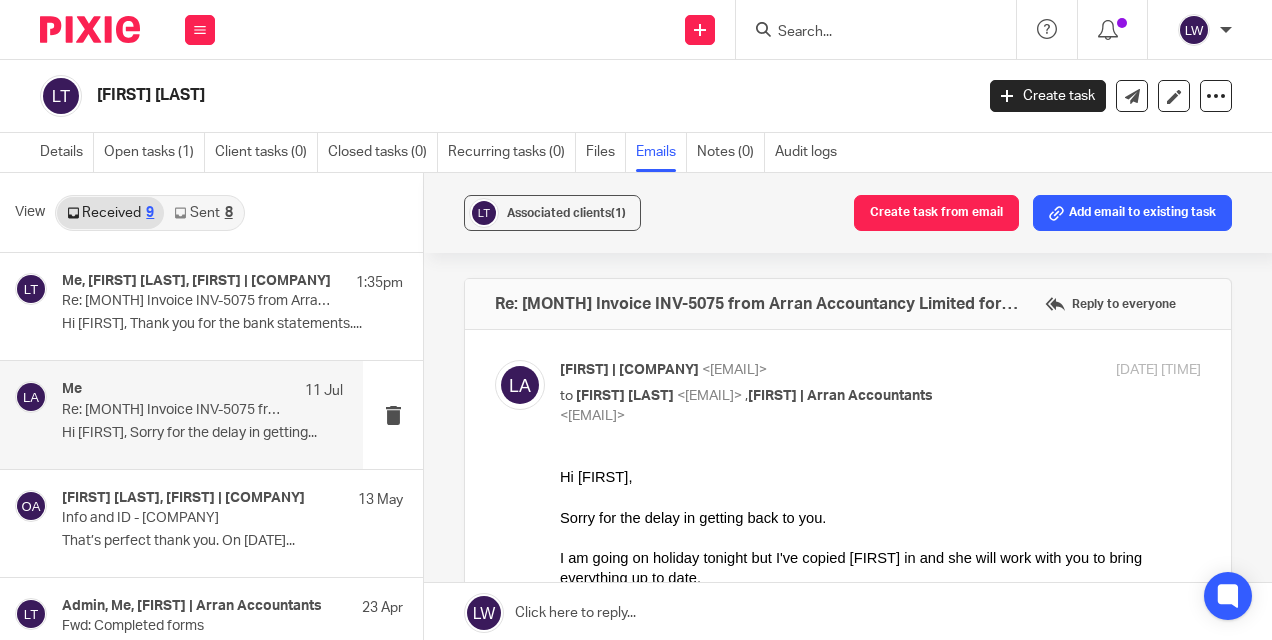 scroll, scrollTop: 0, scrollLeft: 0, axis: both 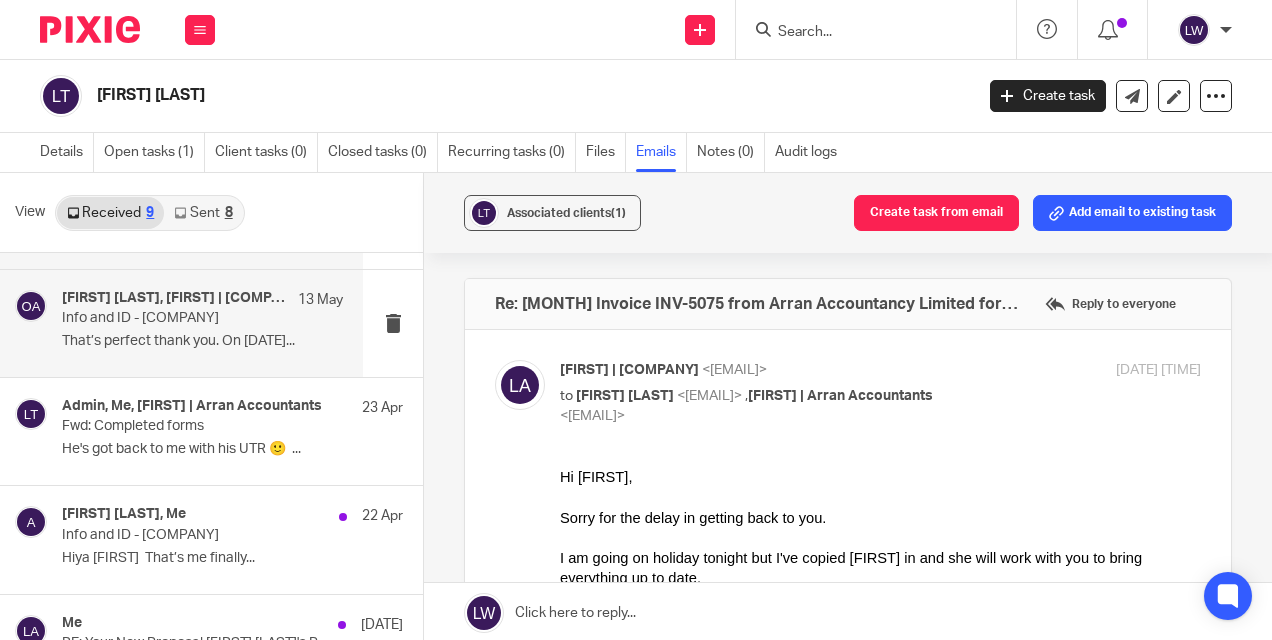 click on "That’s perfect thank you.          On Sun, 11..." at bounding box center [202, 341] 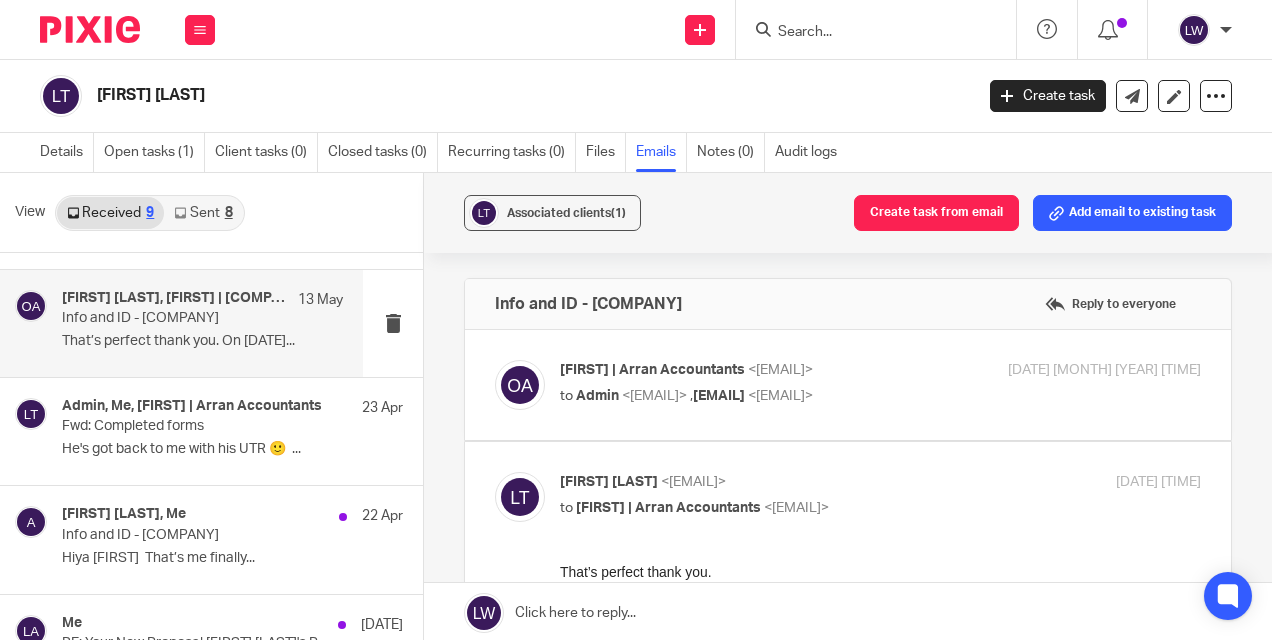scroll, scrollTop: 0, scrollLeft: 0, axis: both 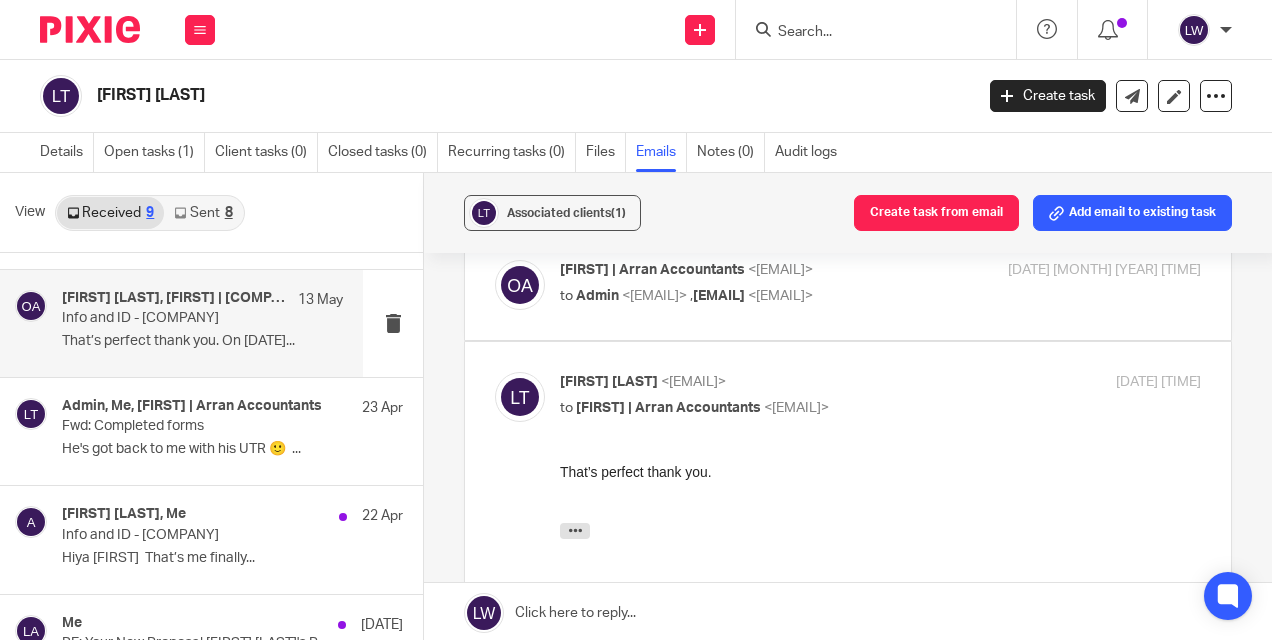 click on "Admin" at bounding box center (597, 296) 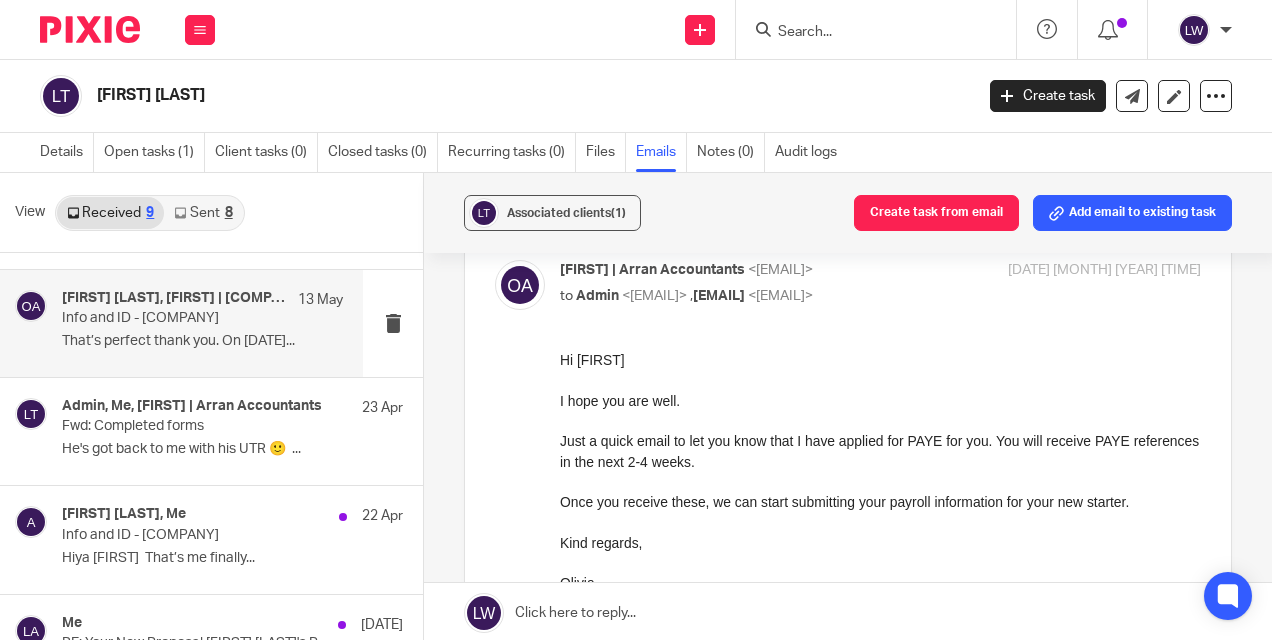 scroll, scrollTop: 0, scrollLeft: 0, axis: both 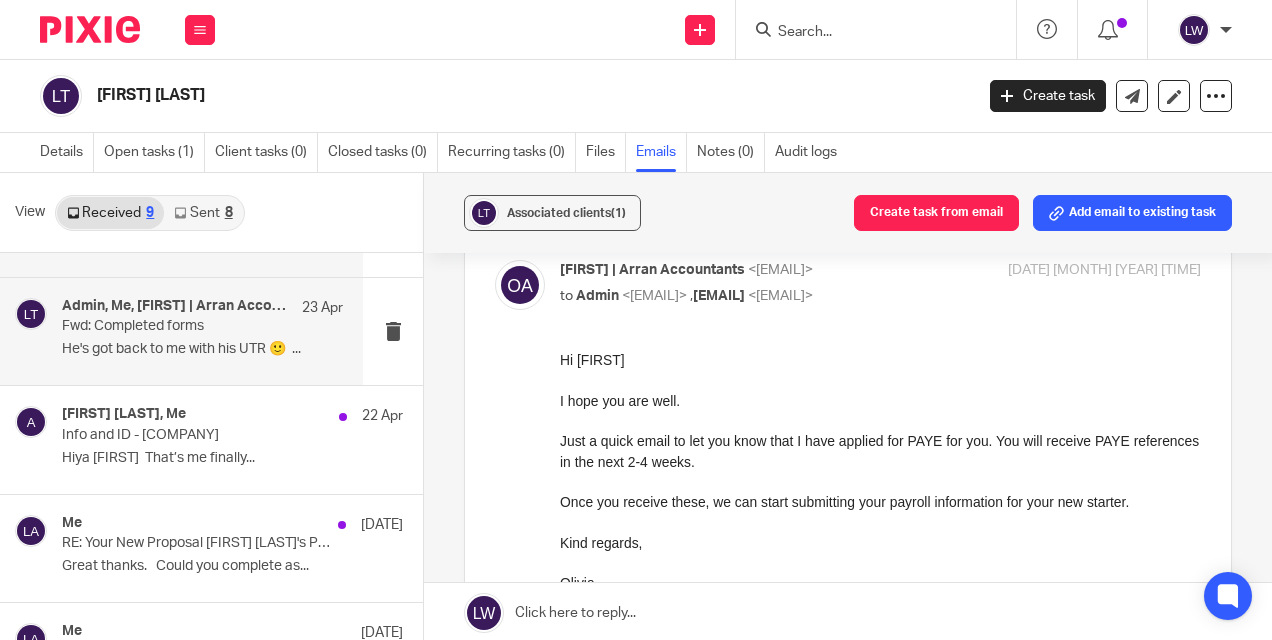 click on "He's got back to me with his UTR 🙂     ..." at bounding box center [202, 349] 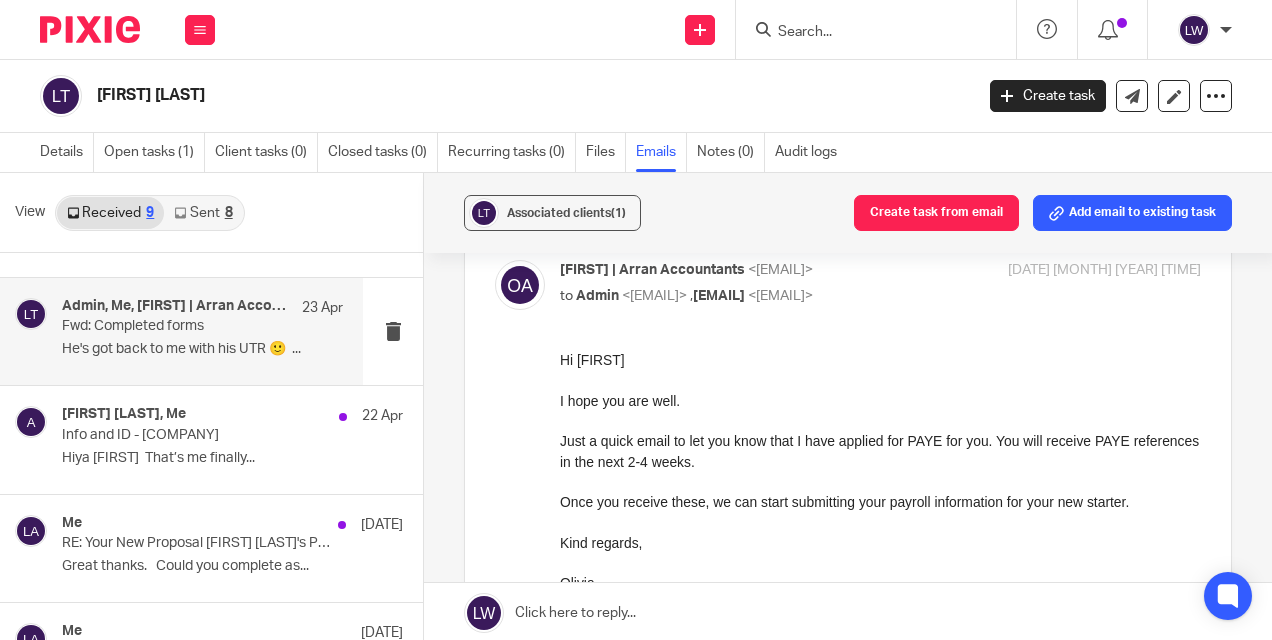 scroll, scrollTop: 0, scrollLeft: 0, axis: both 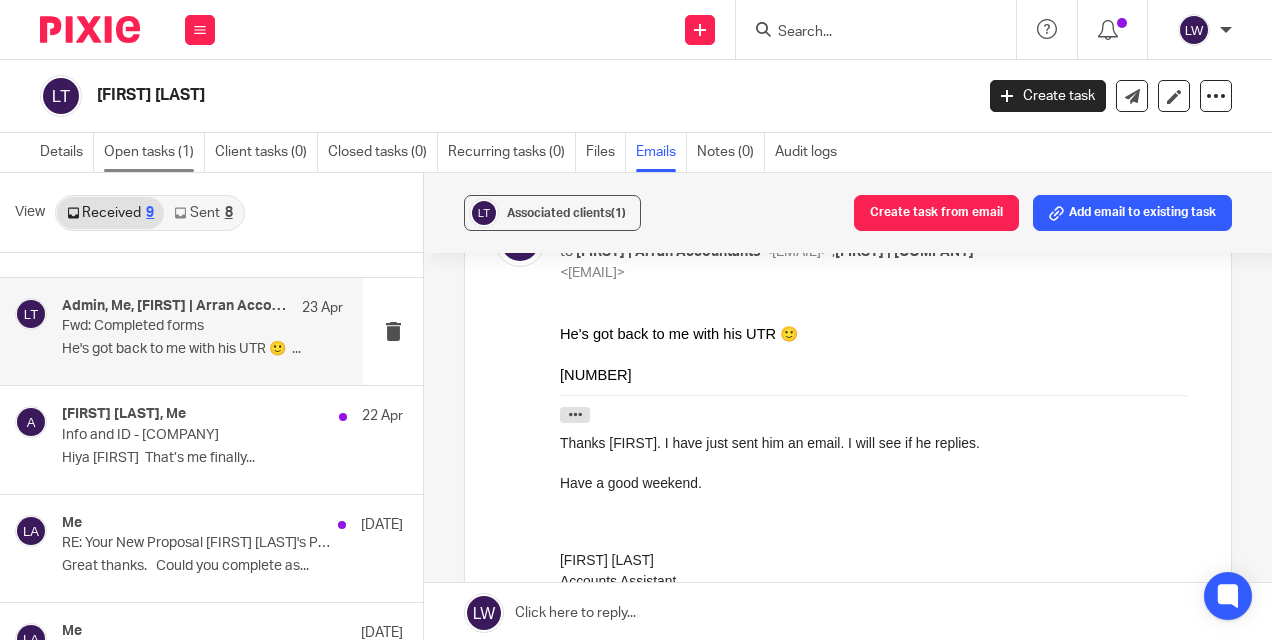 click on "Open tasks (1)" at bounding box center (154, 152) 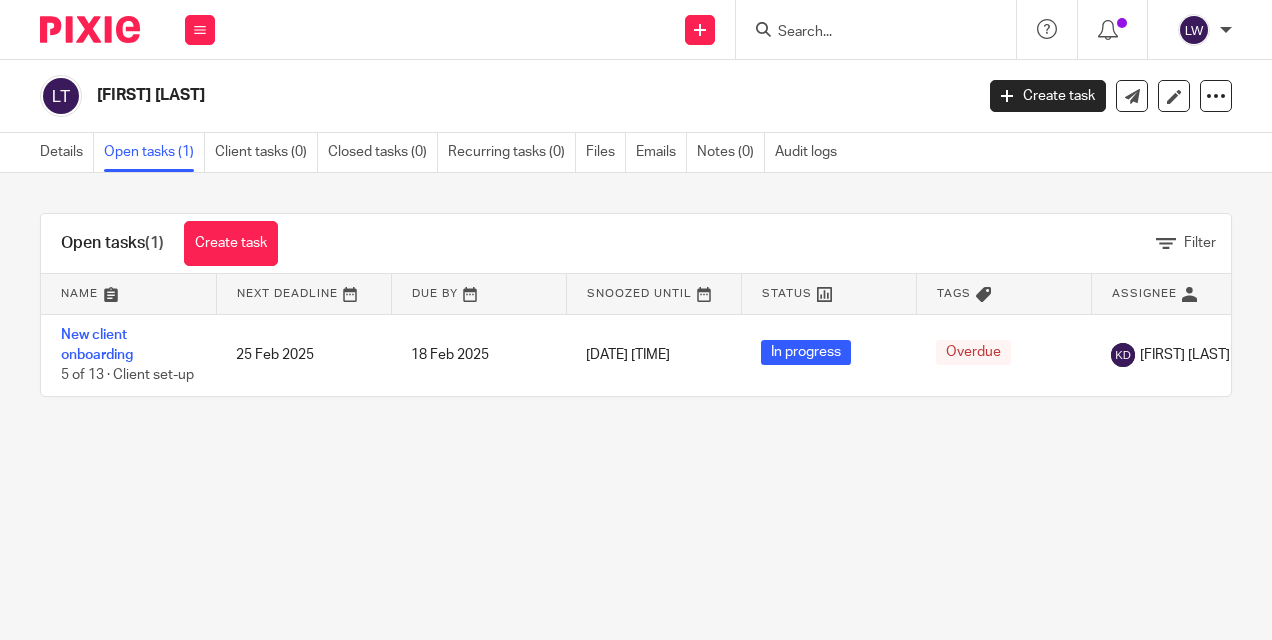 scroll, scrollTop: 0, scrollLeft: 0, axis: both 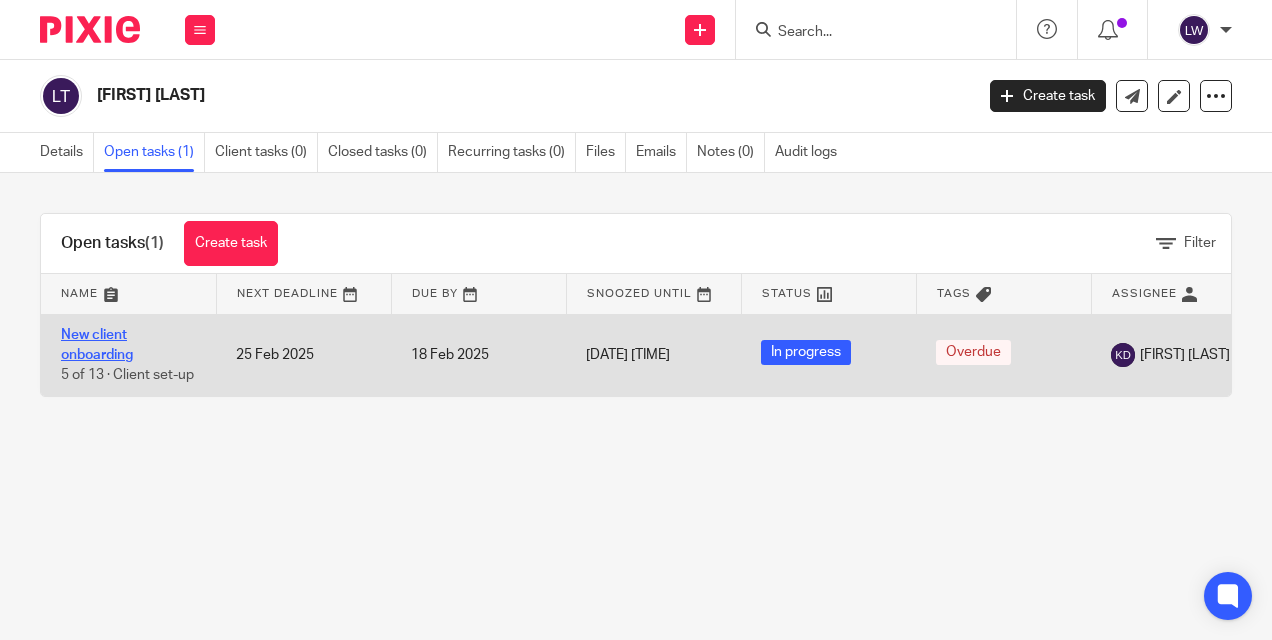 click on "New client onboarding" at bounding box center [97, 345] 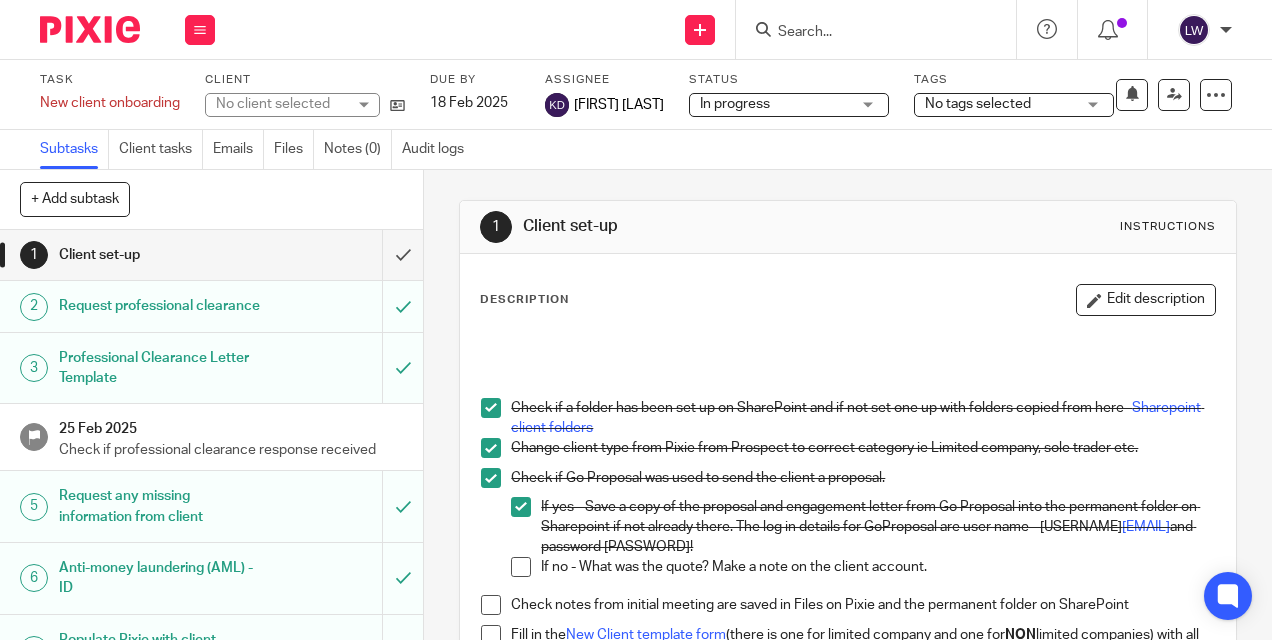 scroll, scrollTop: 0, scrollLeft: 0, axis: both 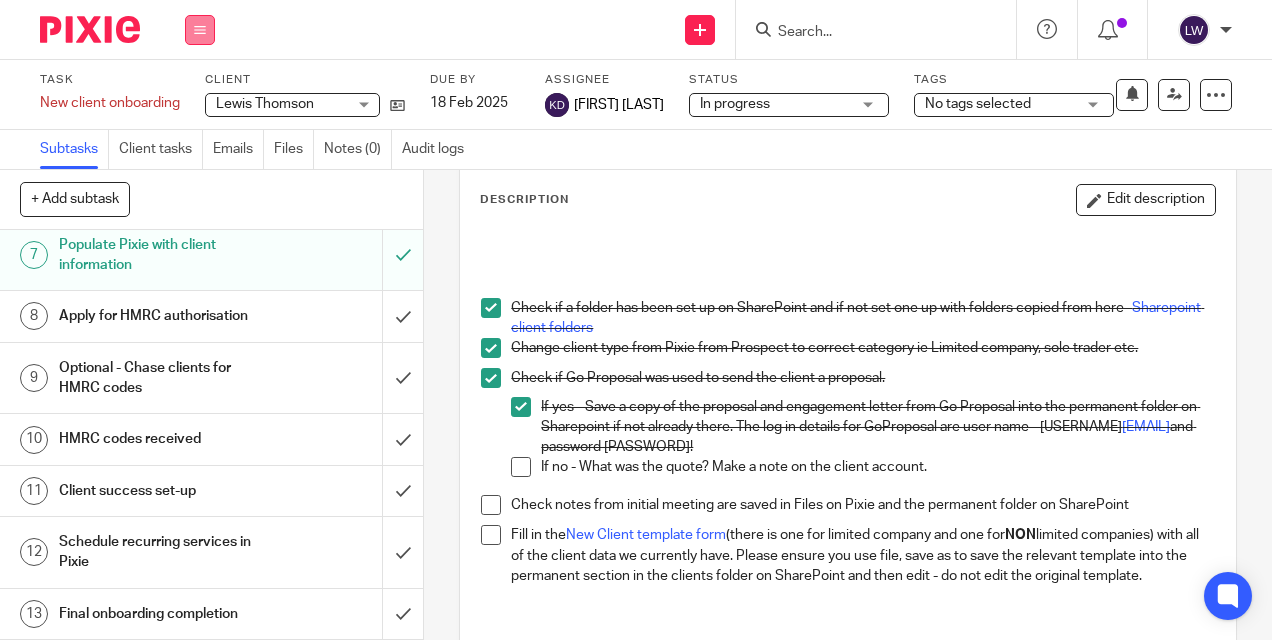 click at bounding box center (200, 30) 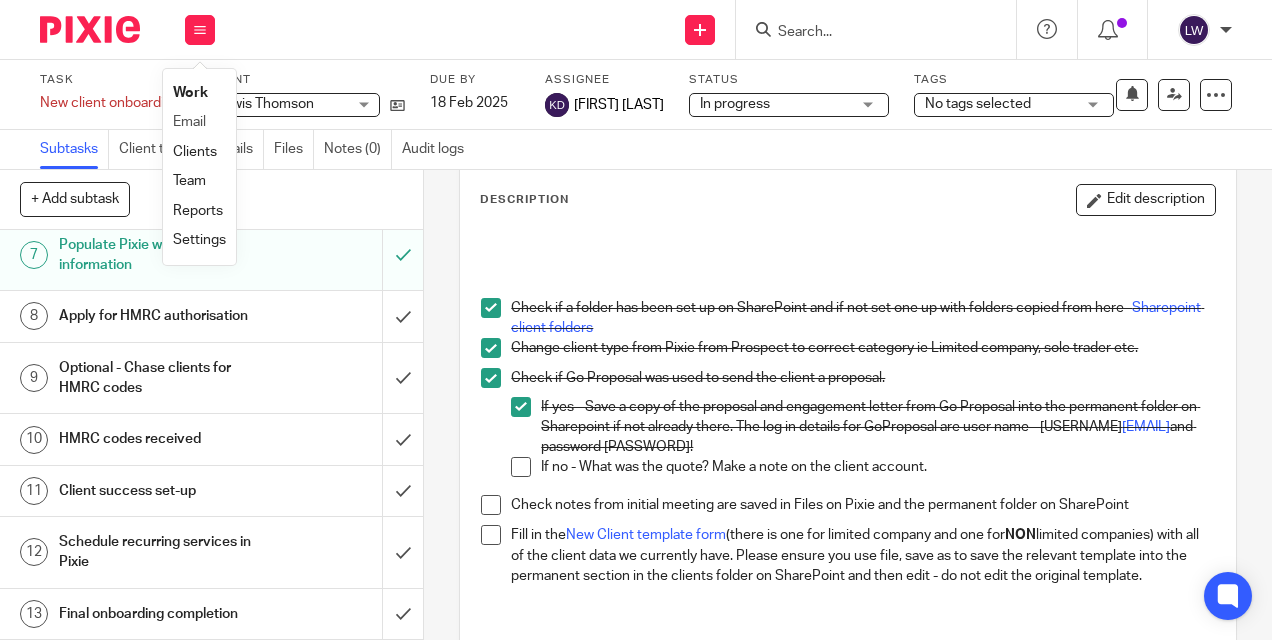 click on "Email" at bounding box center (199, 122) 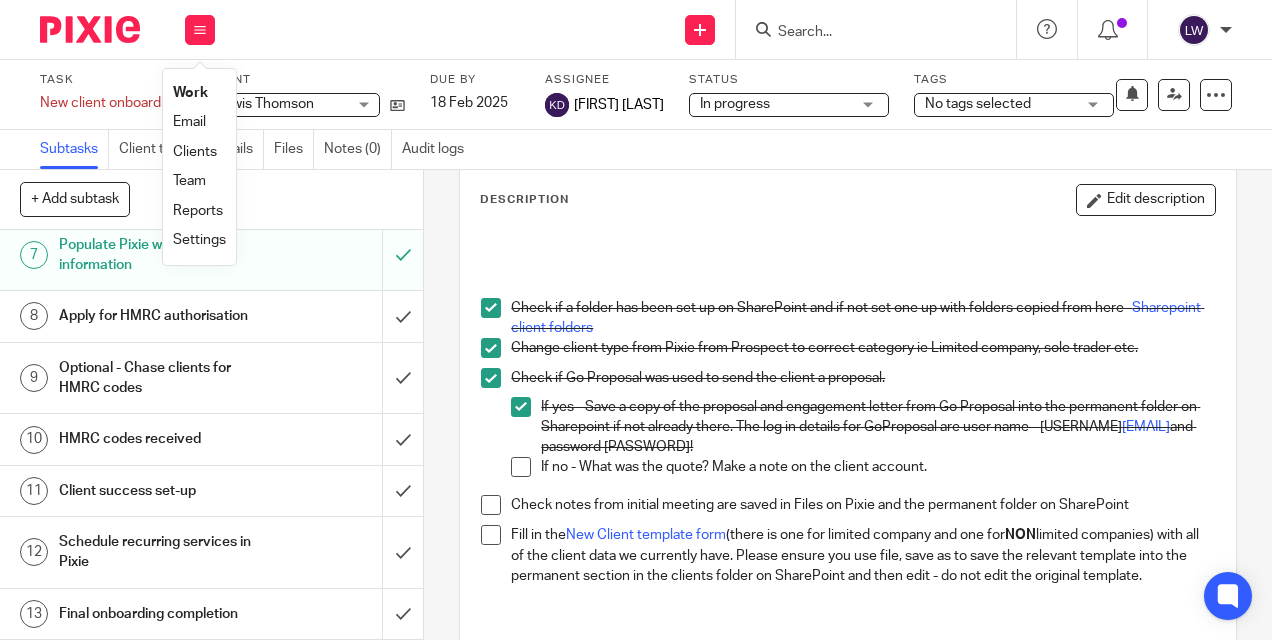 click on "Email" at bounding box center (189, 122) 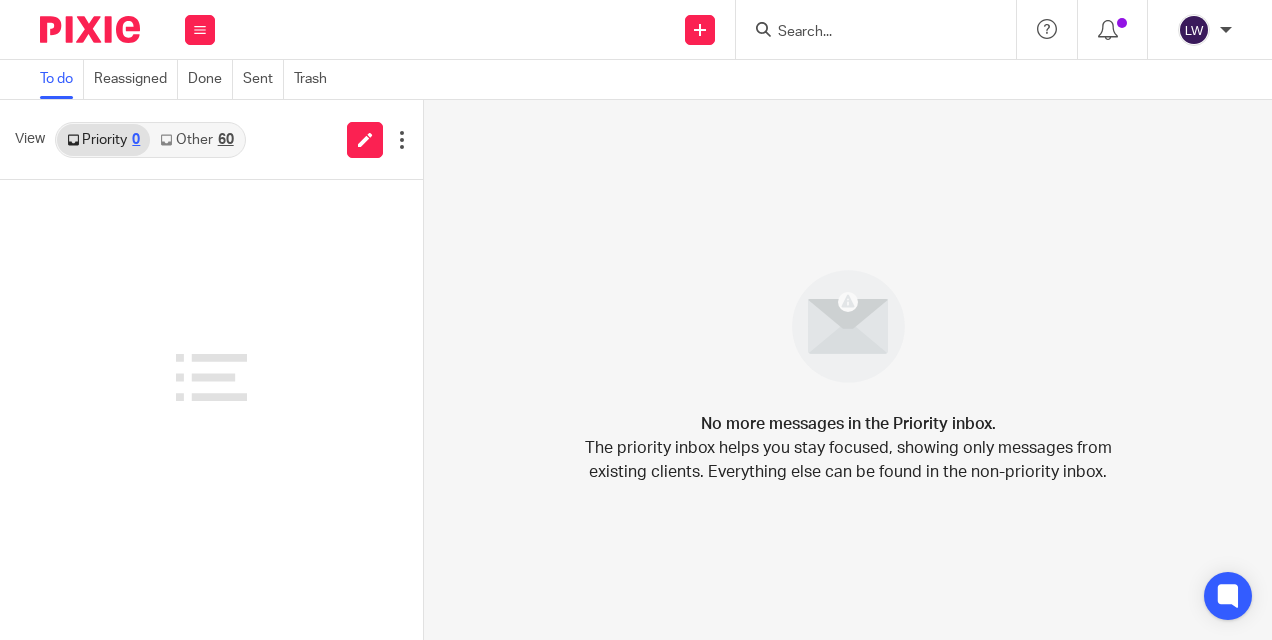 scroll, scrollTop: 0, scrollLeft: 0, axis: both 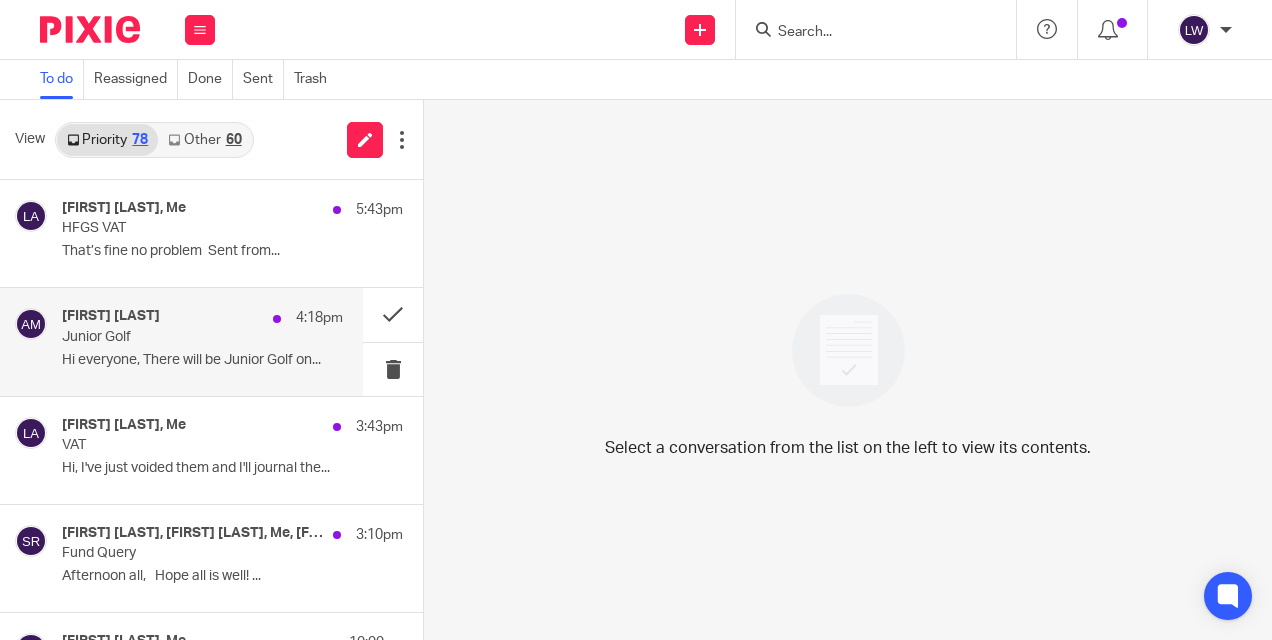 click on "Ann May
4:18pm   Junior Golf   Hi everyone,    There will be Junior Golf on..." at bounding box center [202, 341] 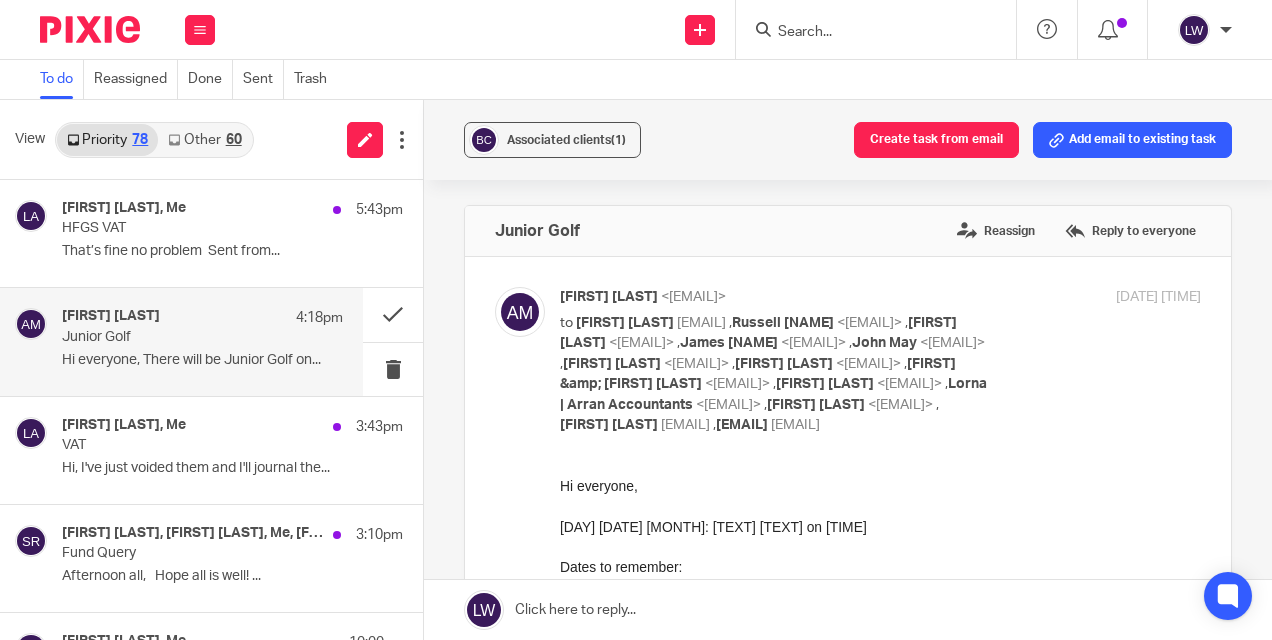 scroll, scrollTop: 0, scrollLeft: 0, axis: both 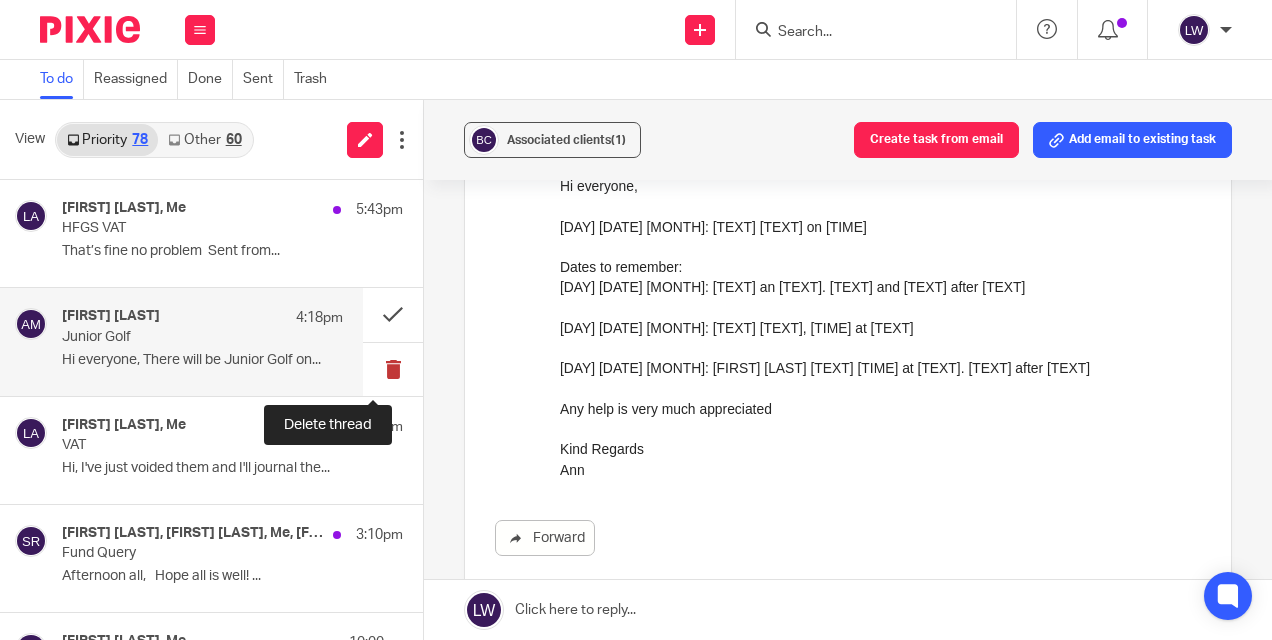 click at bounding box center [393, 369] 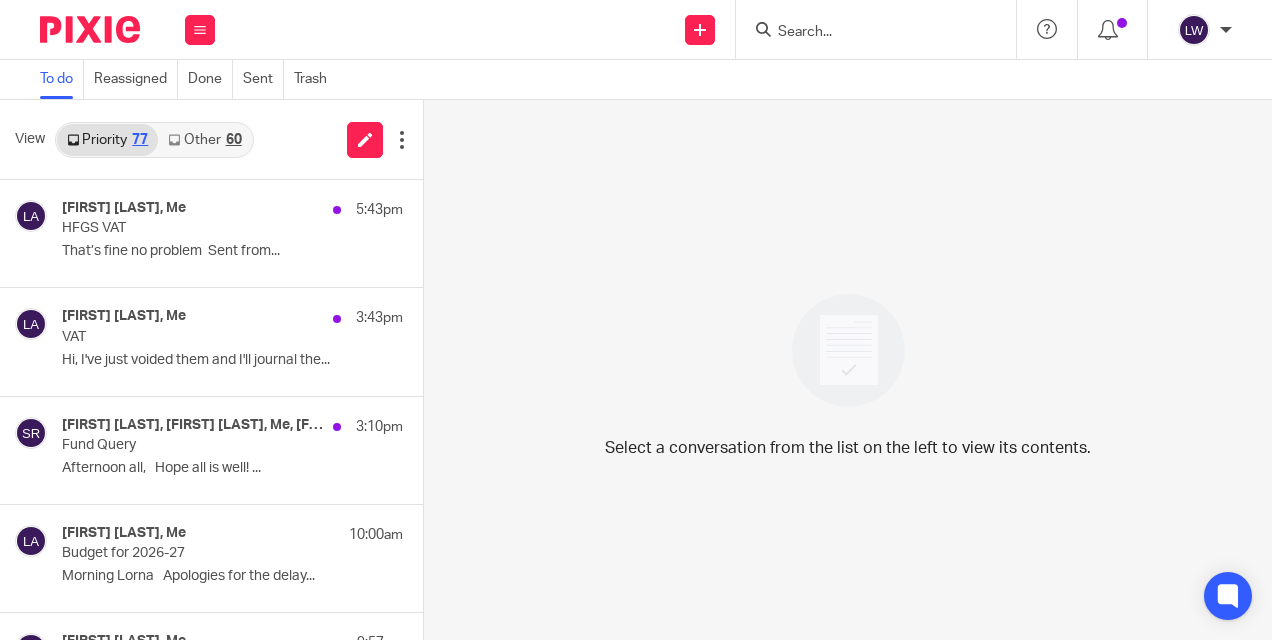 click on "Other
60" at bounding box center (204, 140) 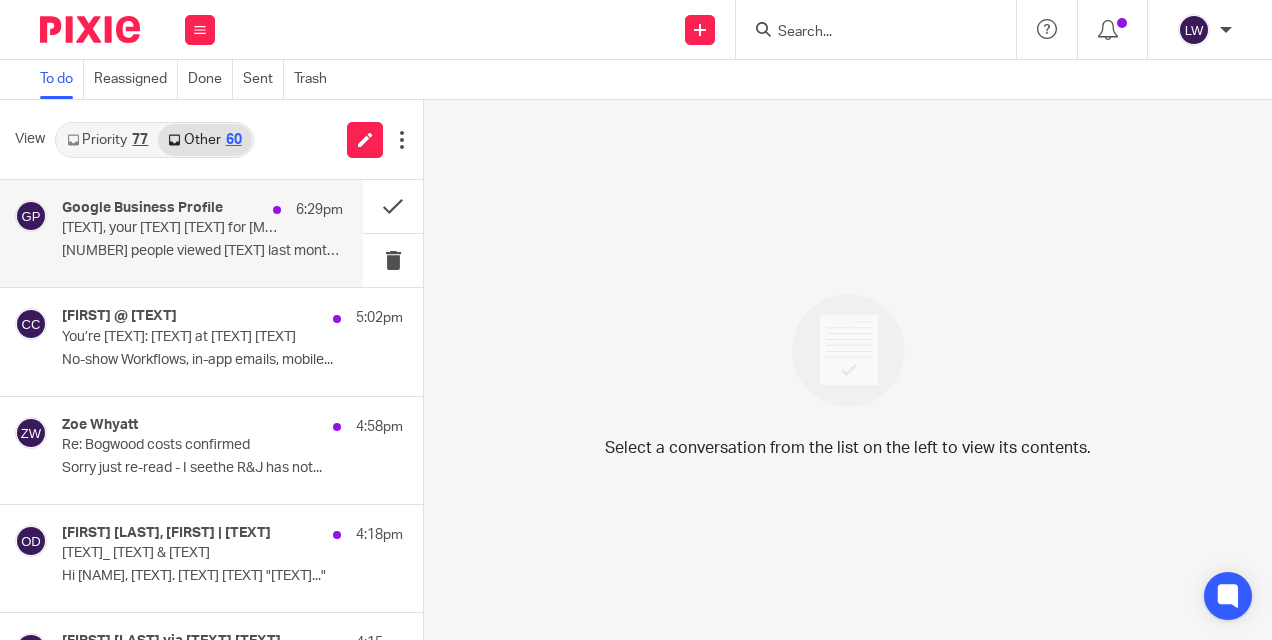 click on "Arran Accountants, your performance report for July 2025" at bounding box center [174, 228] 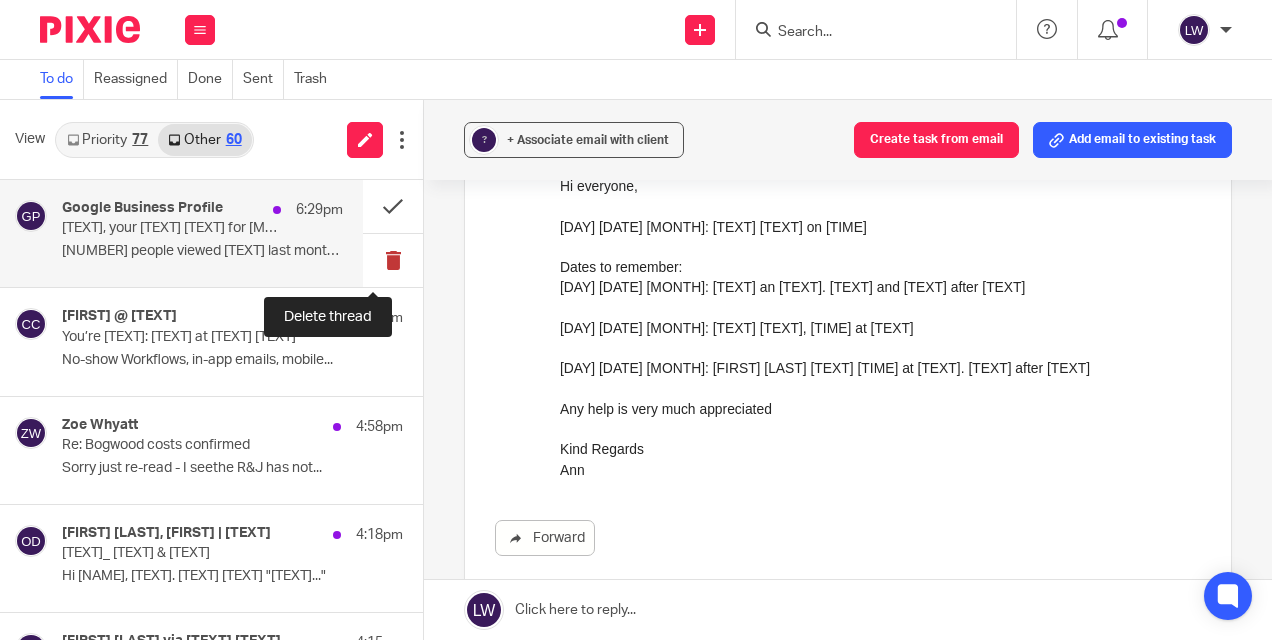 scroll, scrollTop: 0, scrollLeft: 0, axis: both 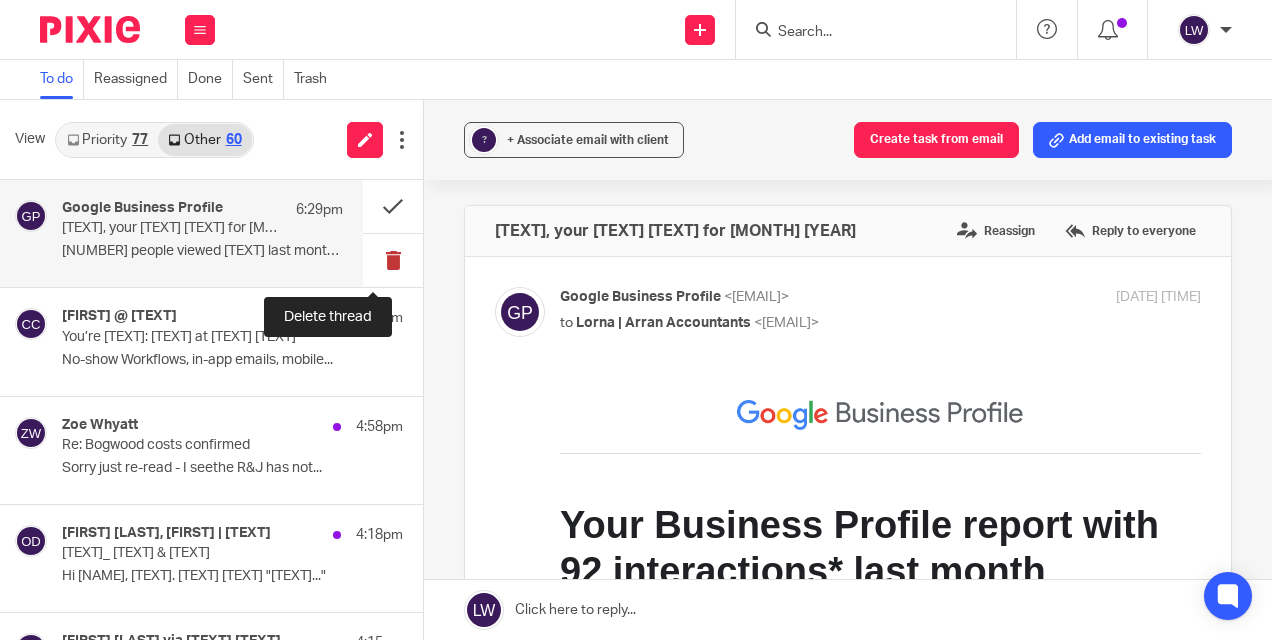 click at bounding box center (393, 260) 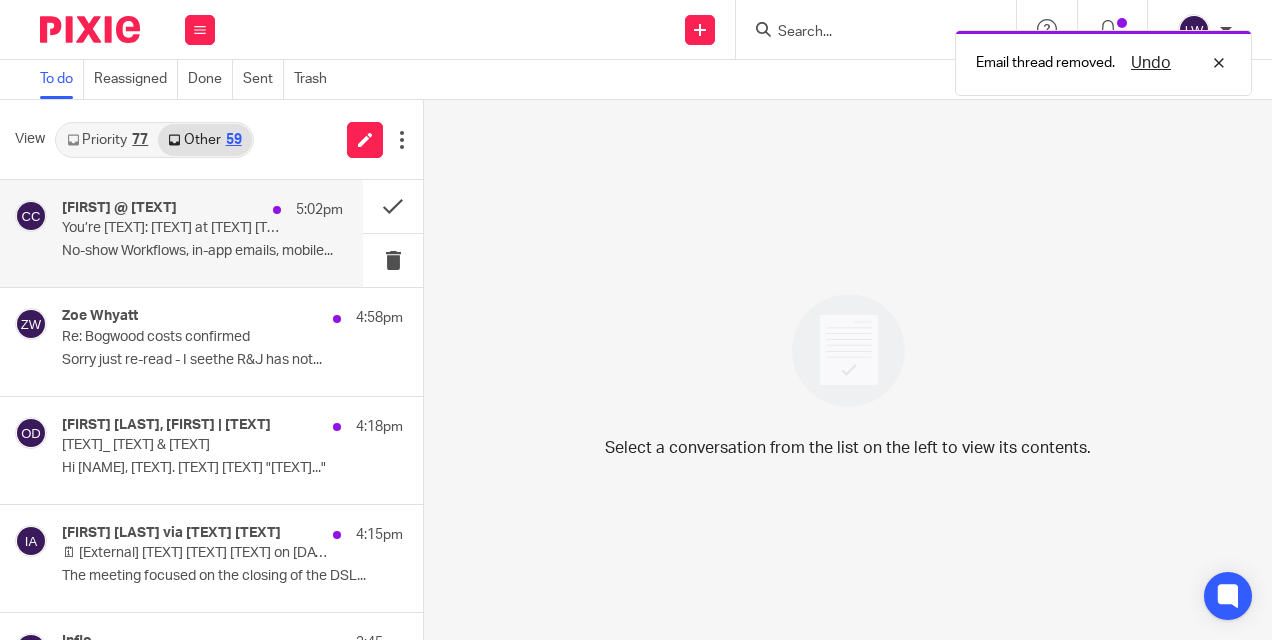 click on "No-show Workflows, in-app emails, mobile..." at bounding box center [202, 251] 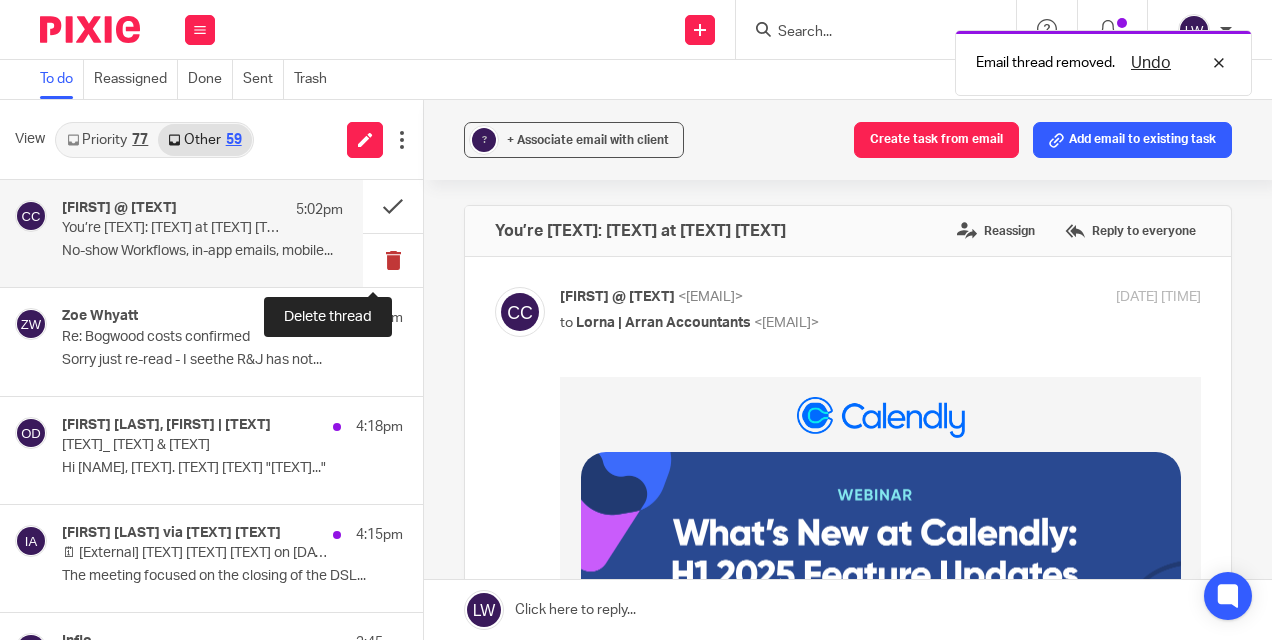 scroll, scrollTop: 0, scrollLeft: 0, axis: both 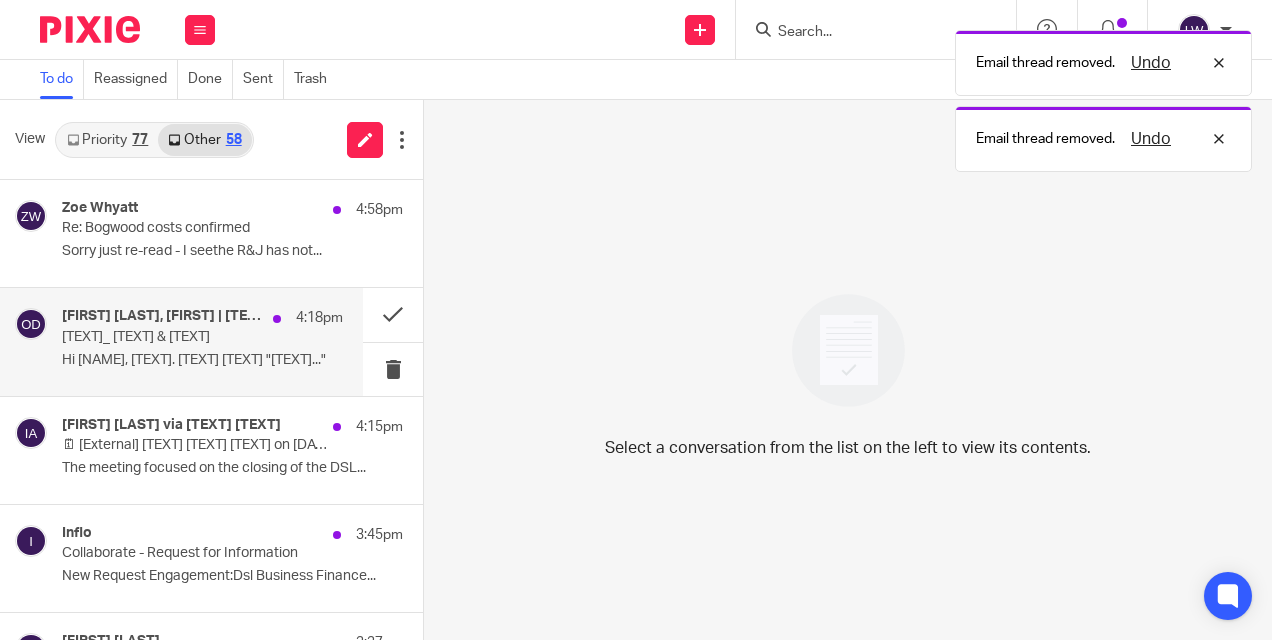 click on "OpenTax_Follow up & ARRAN ACCOUNTANTS" at bounding box center (174, 337) 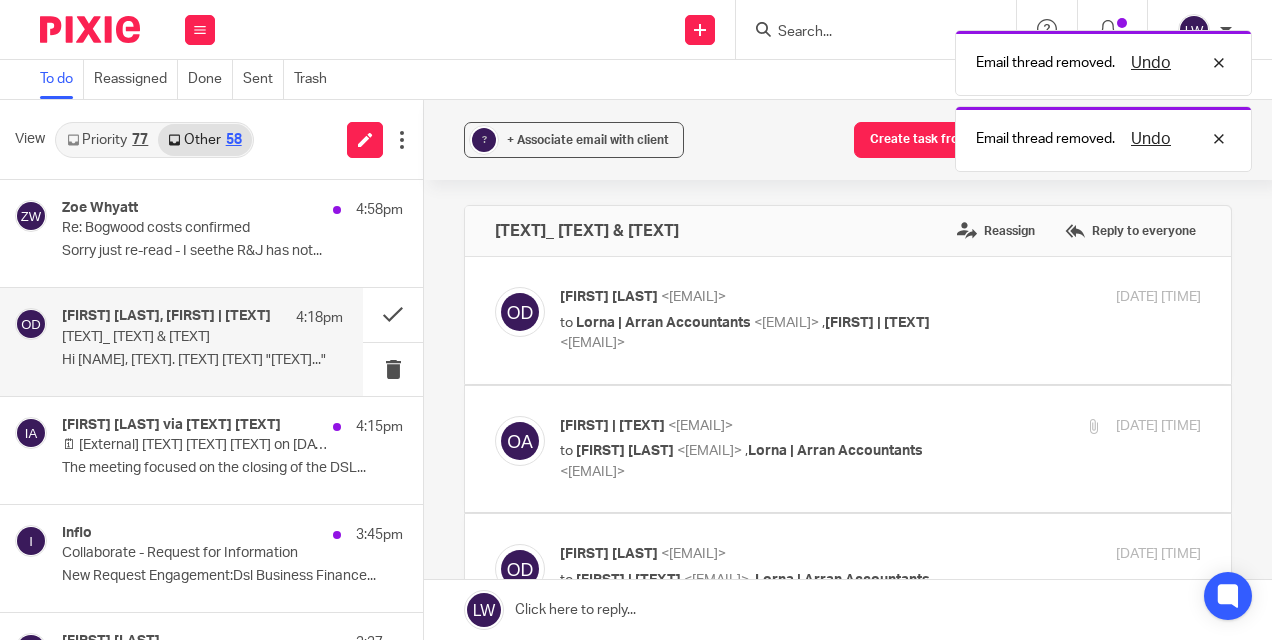 scroll, scrollTop: 0, scrollLeft: 0, axis: both 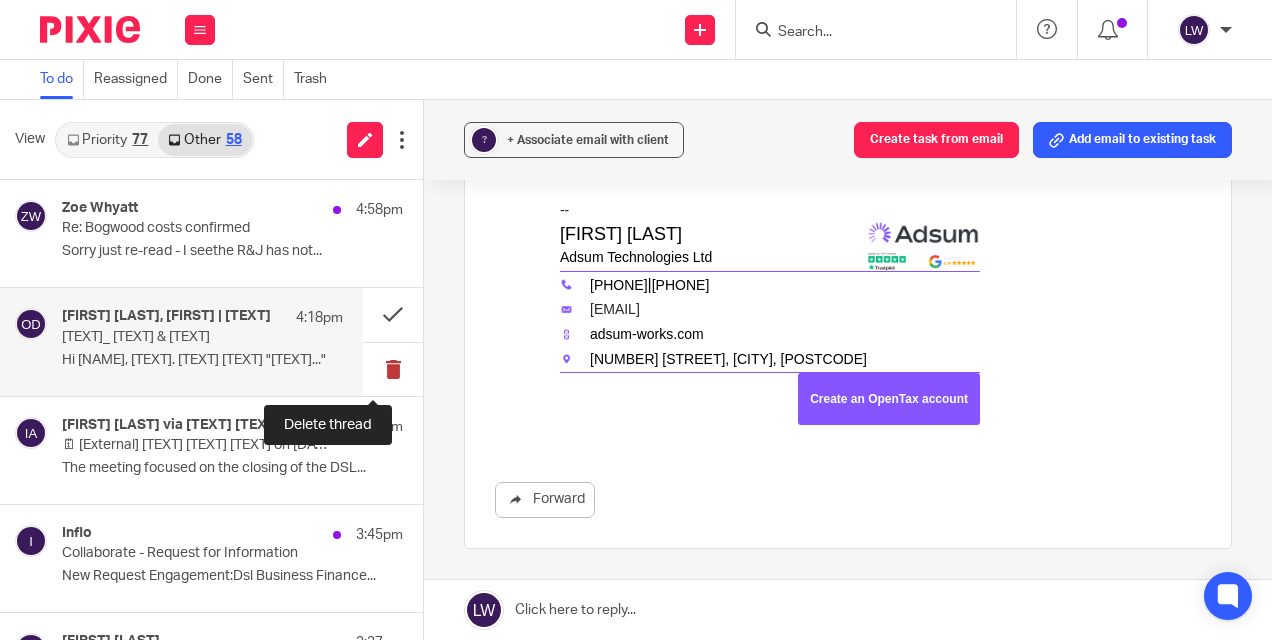 click at bounding box center (393, 369) 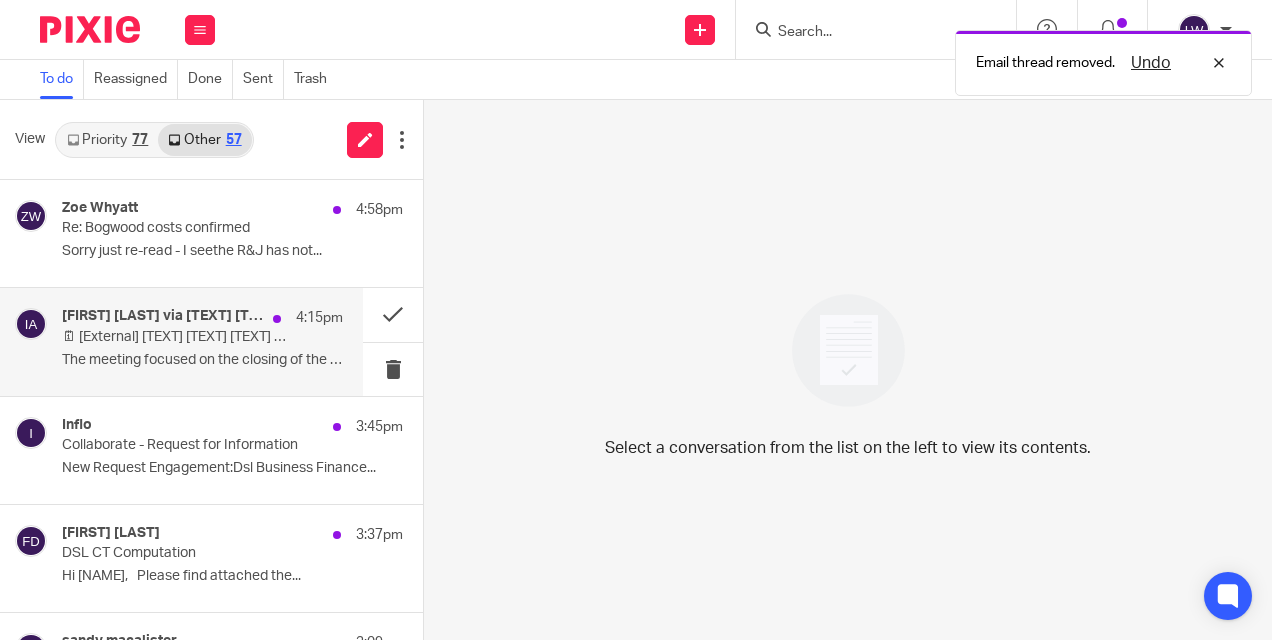 click on "The meeting focused on the closing of the DSL..." at bounding box center [202, 360] 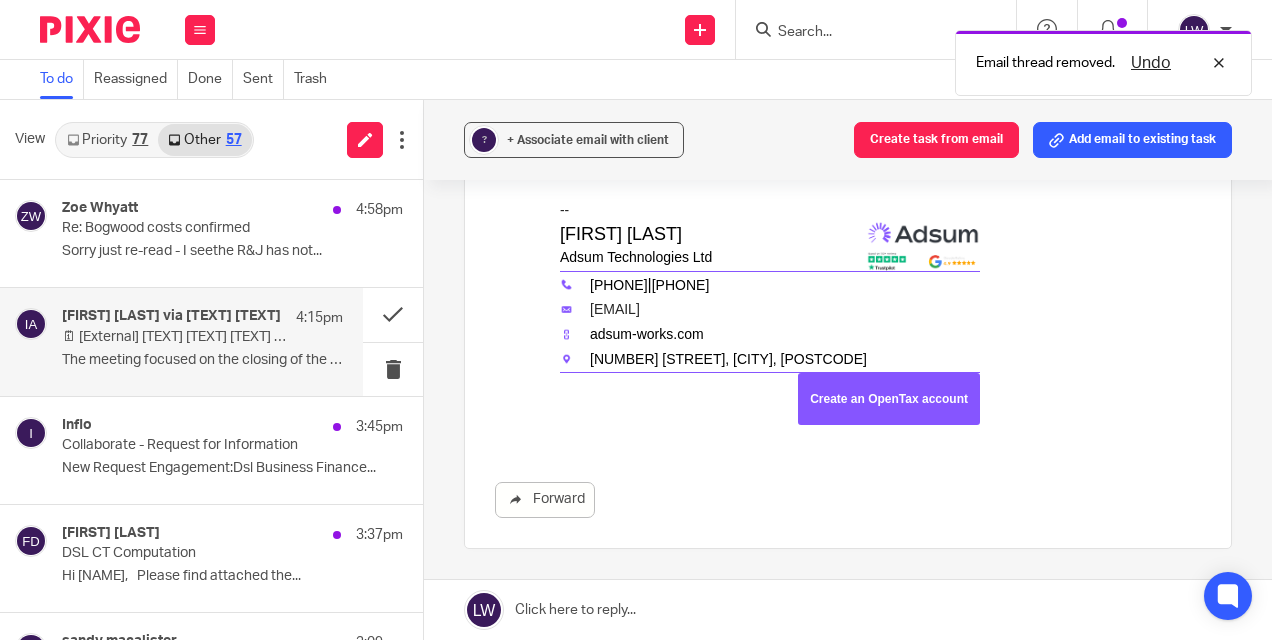 scroll, scrollTop: 0, scrollLeft: 0, axis: both 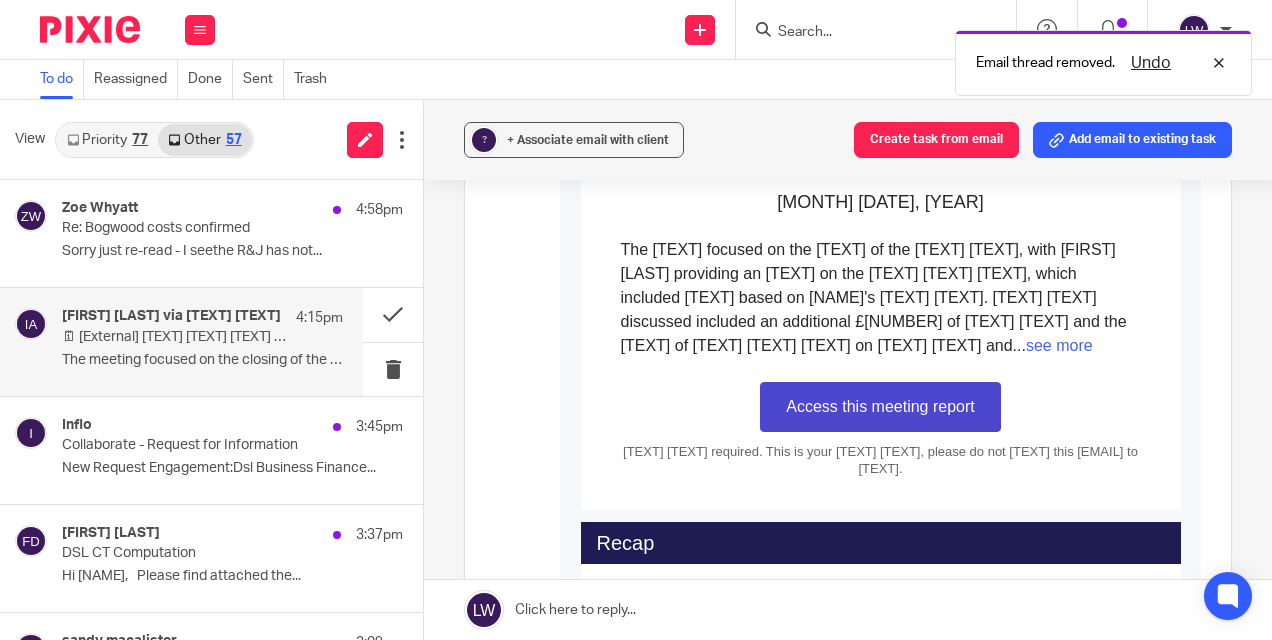 click on "see more" at bounding box center [1059, 345] 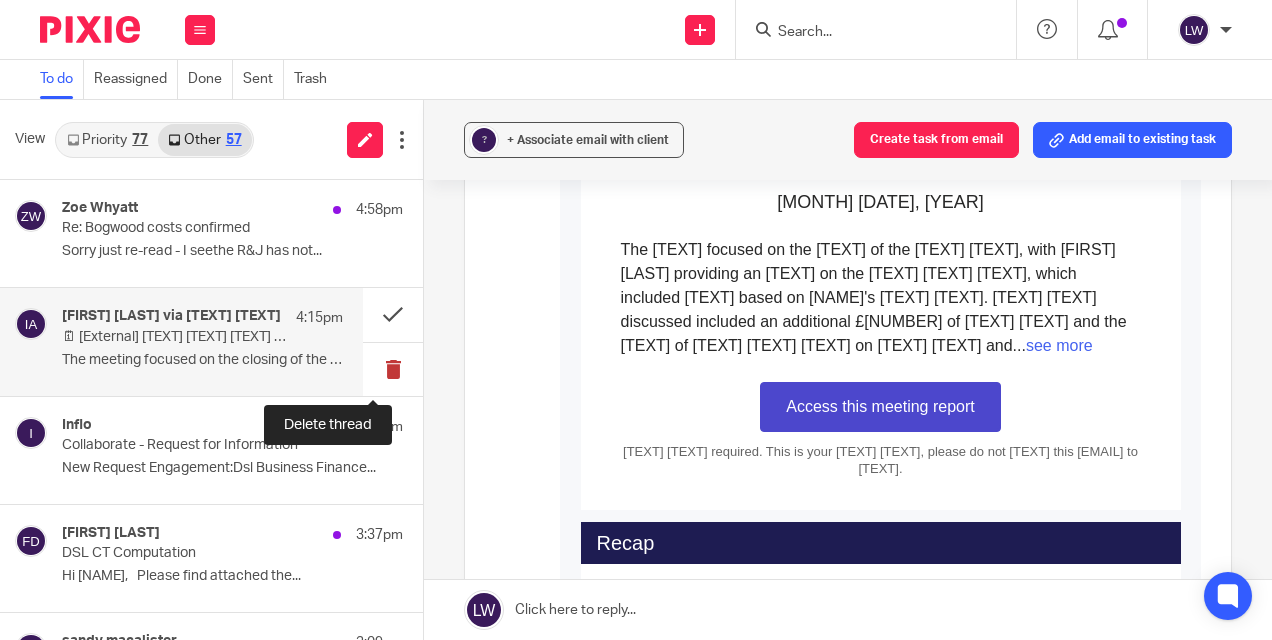 click at bounding box center (393, 369) 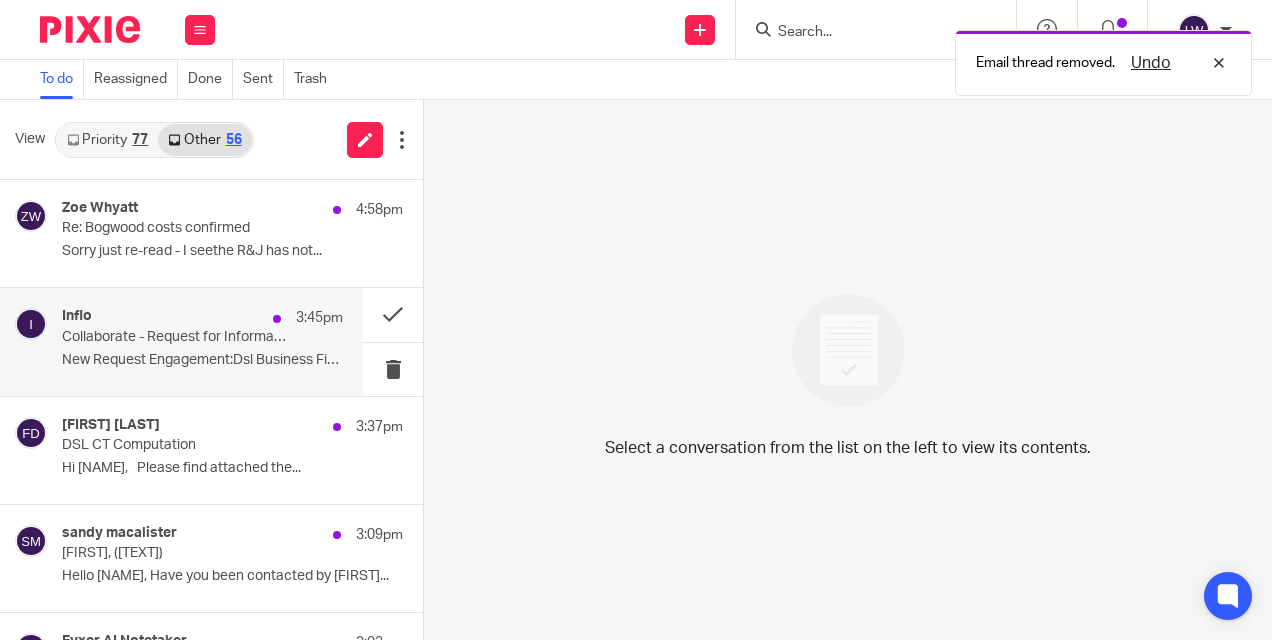 click on "Inflo
3:45pm   Collaborate - Request for Information   New Request  Engagement:Dsl Business Finance..." at bounding box center (202, 341) 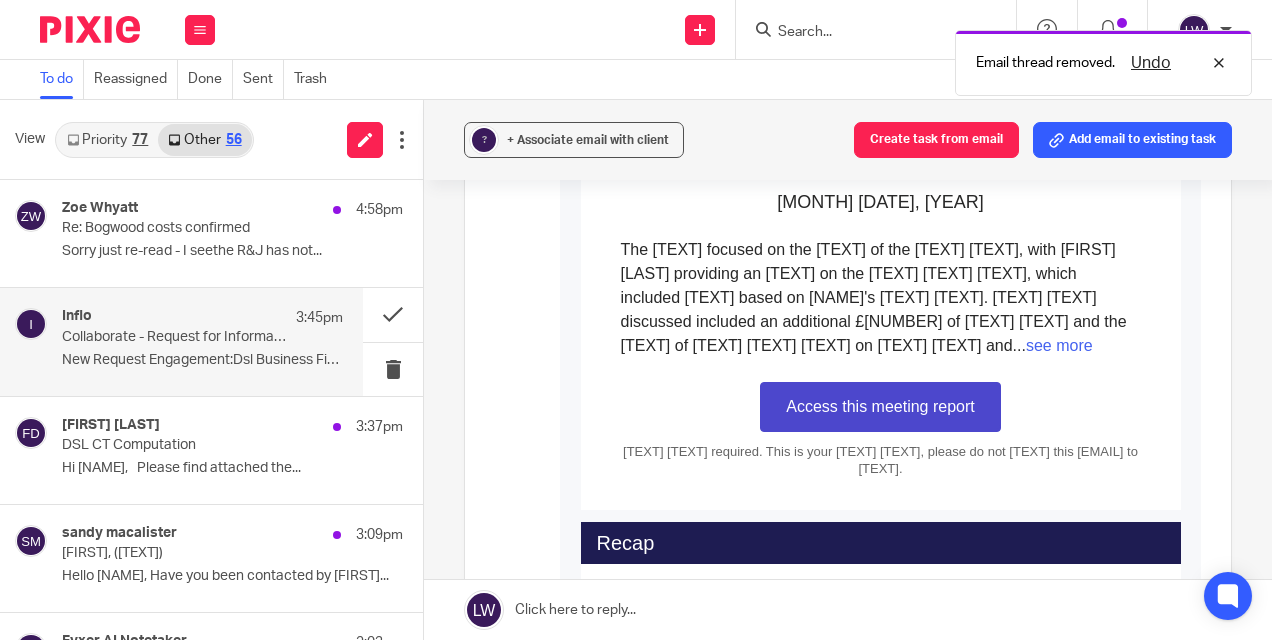scroll, scrollTop: 0, scrollLeft: 0, axis: both 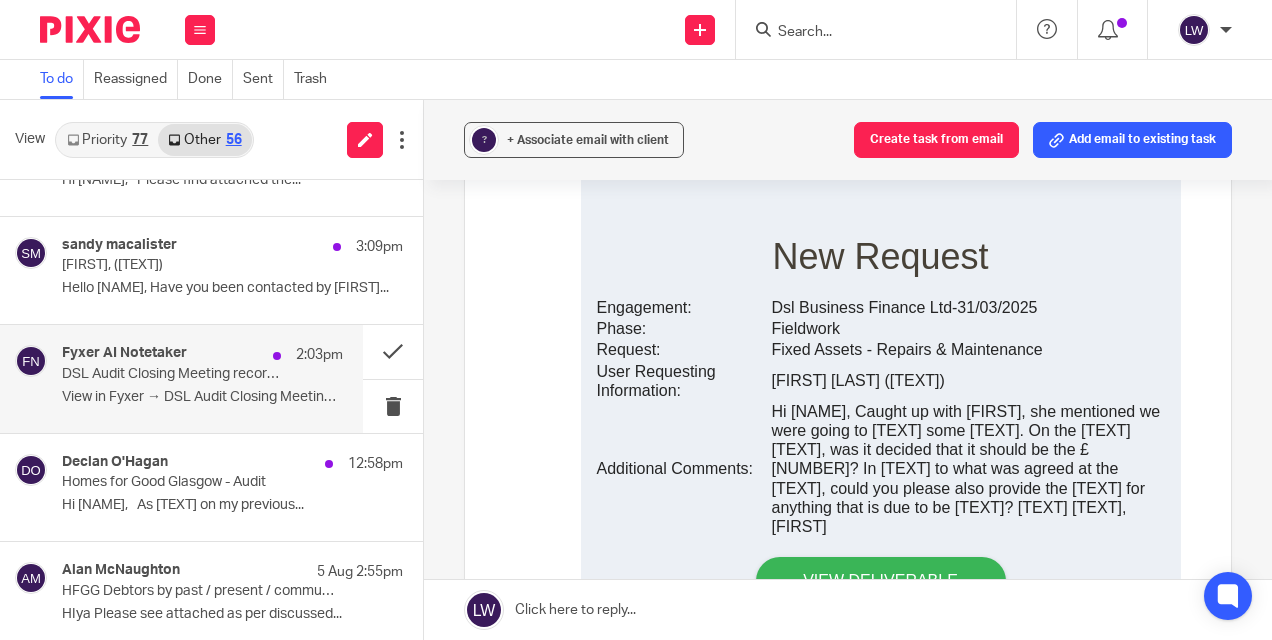 click on "View in Fyxer →  DSL Audit Closing Meeting Aug..." at bounding box center [202, 397] 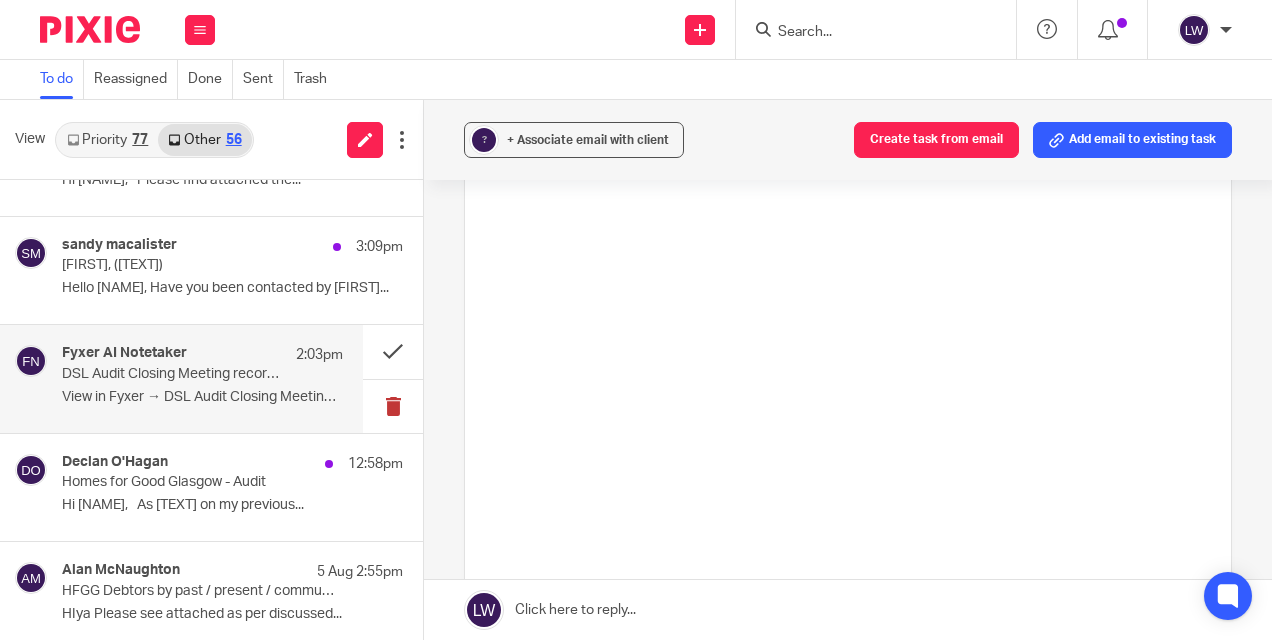 scroll, scrollTop: 0, scrollLeft: 0, axis: both 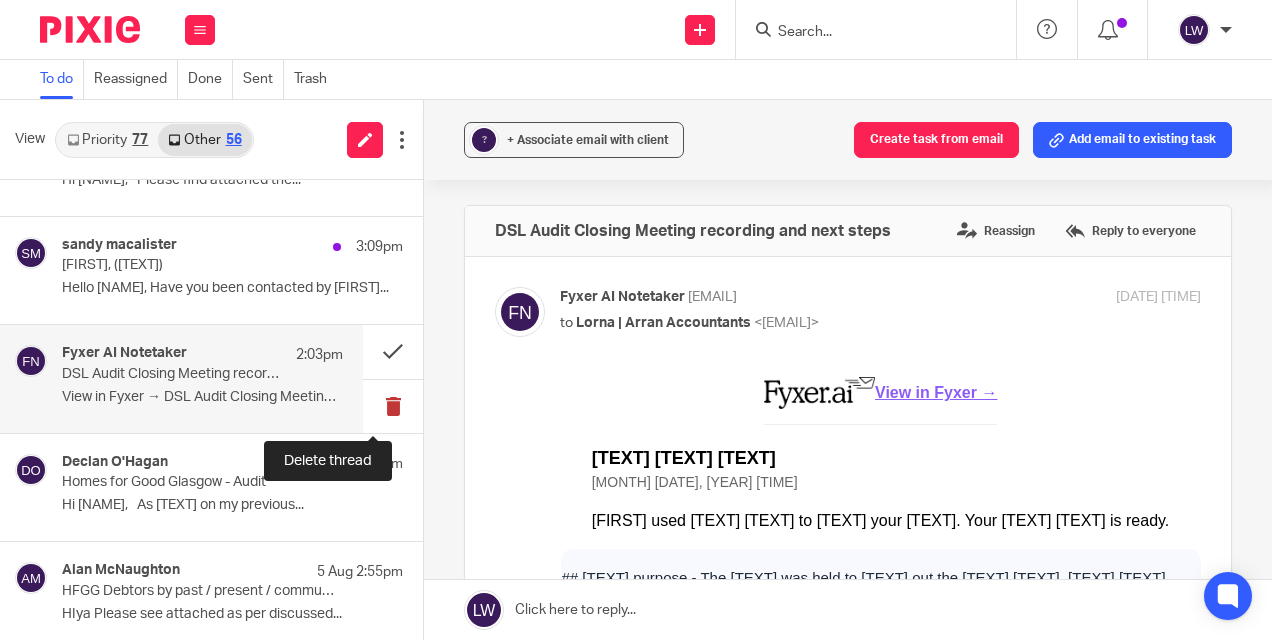 click at bounding box center [393, 406] 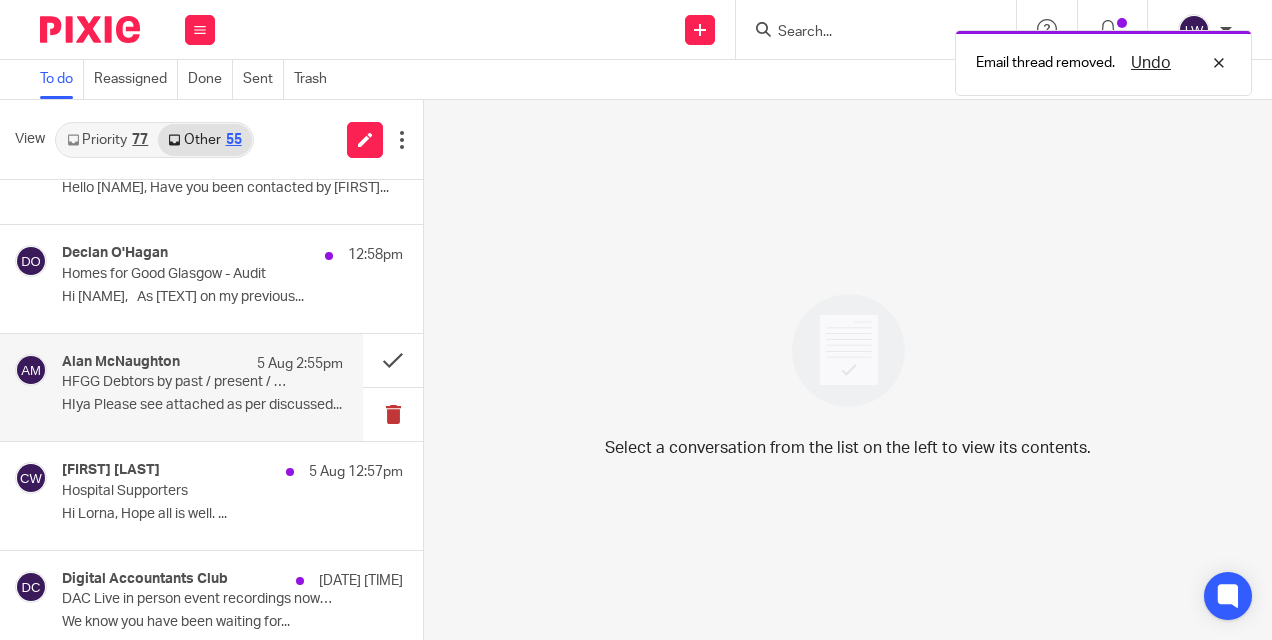scroll, scrollTop: 588, scrollLeft: 0, axis: vertical 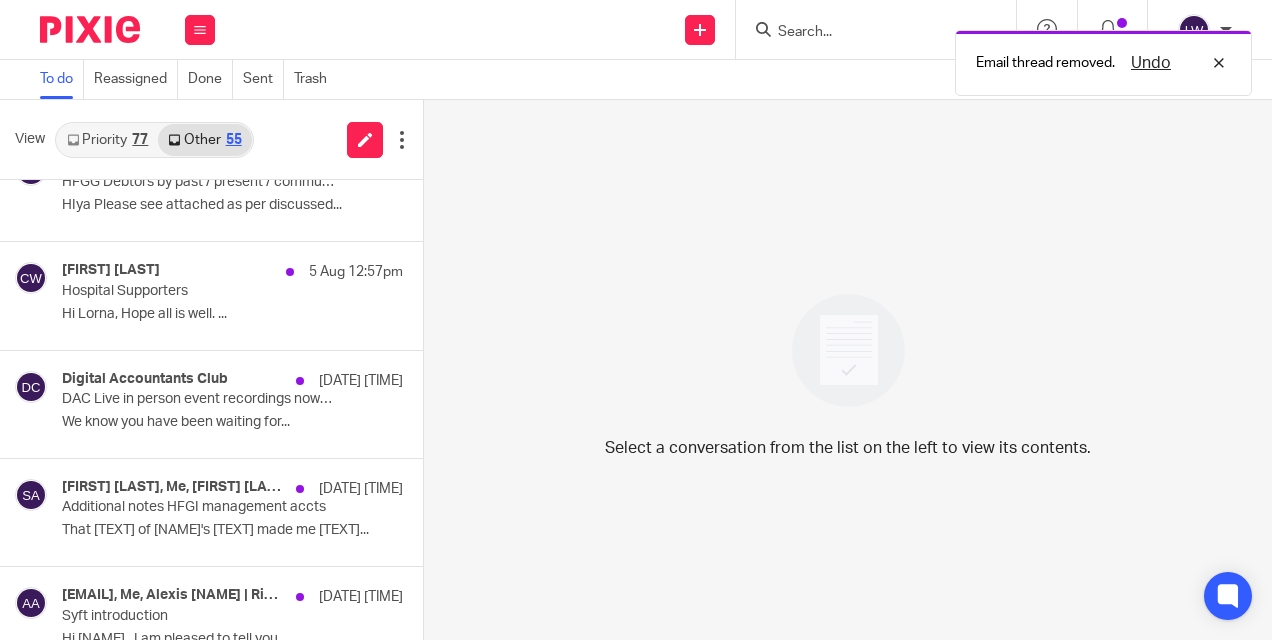 click on "Priority
77" at bounding box center (107, 140) 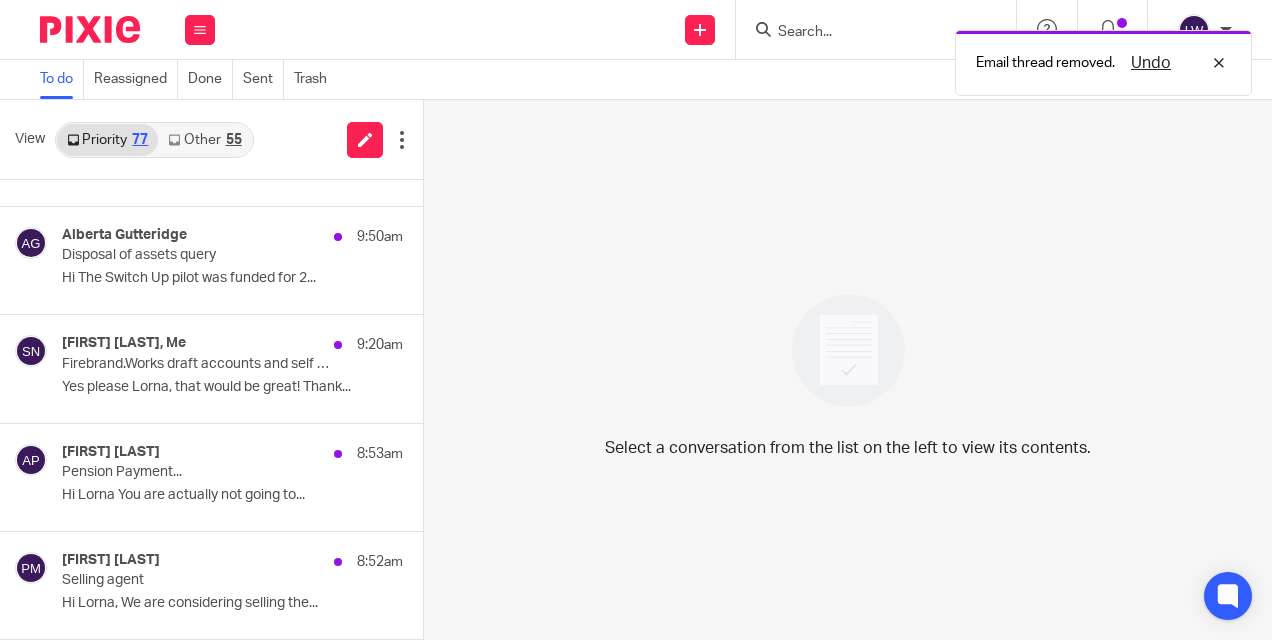 scroll, scrollTop: 0, scrollLeft: 0, axis: both 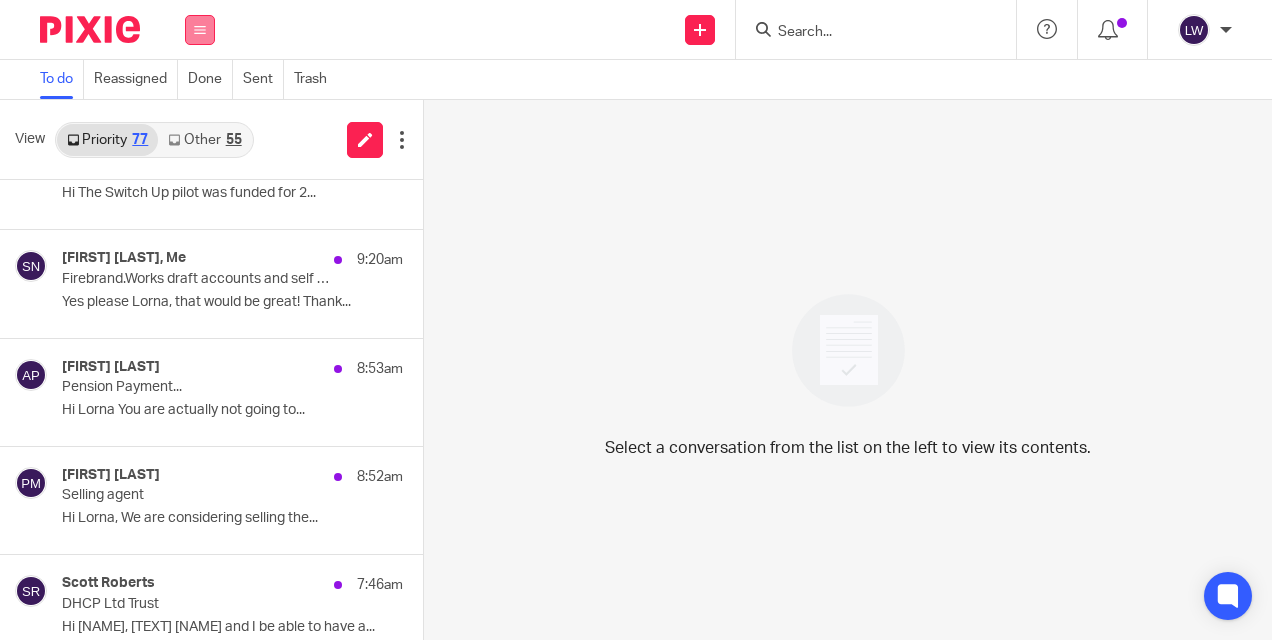 click at bounding box center (200, 30) 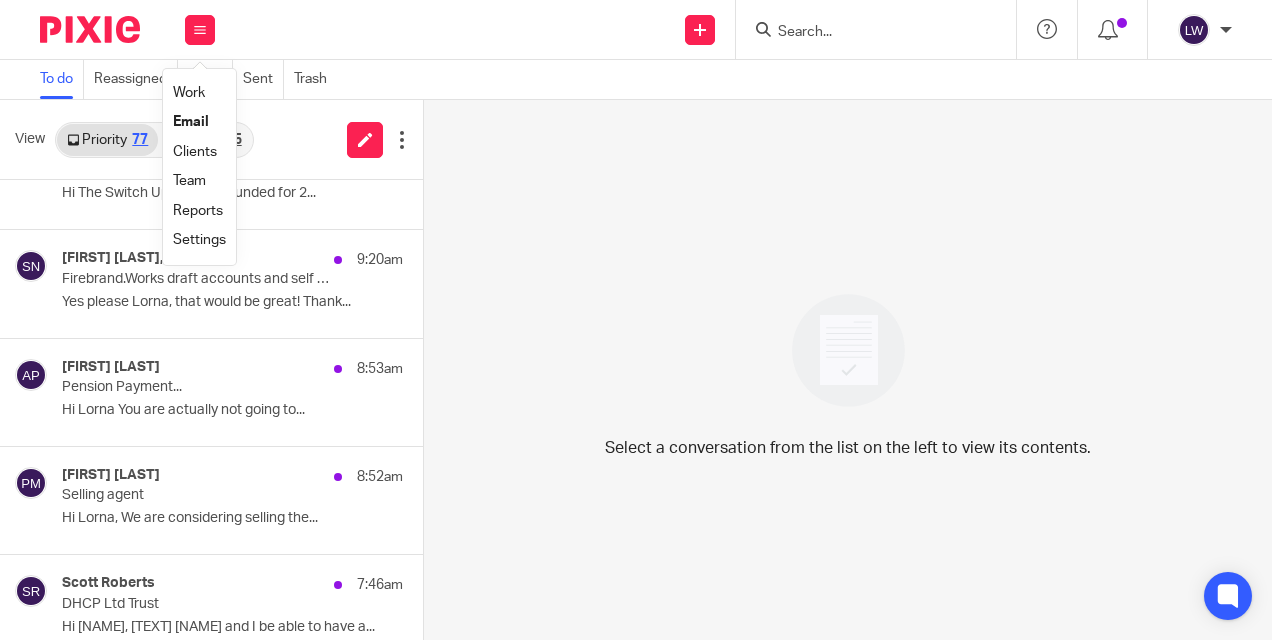 click on "Email" at bounding box center (191, 122) 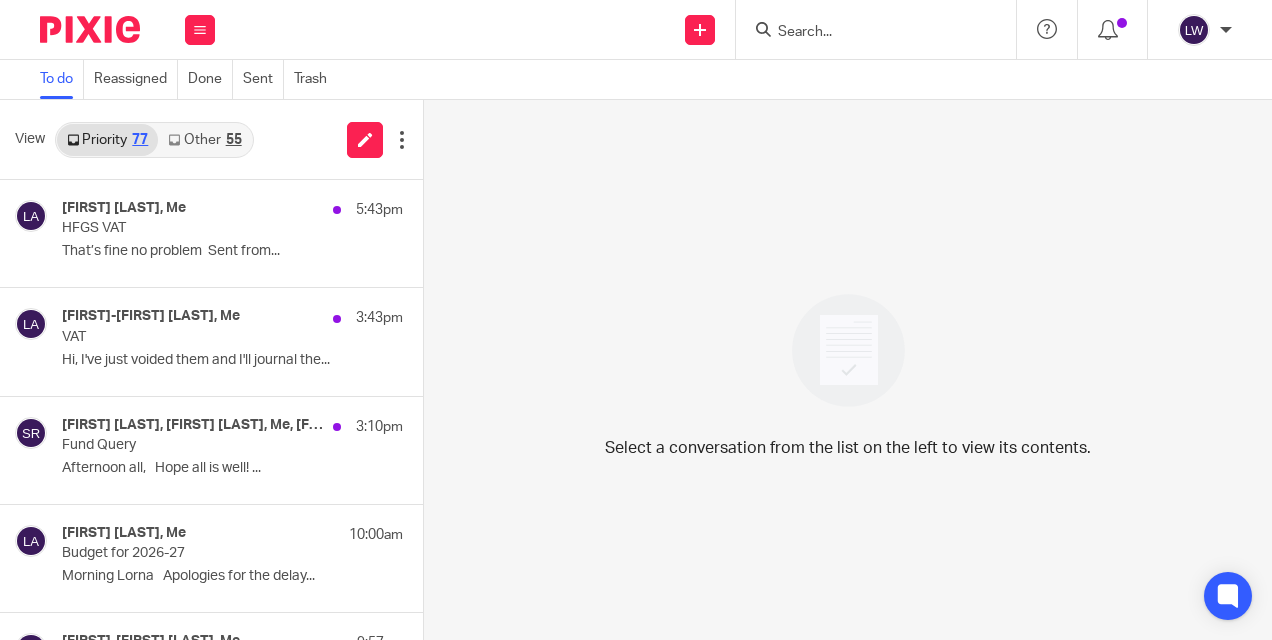 scroll, scrollTop: 0, scrollLeft: 0, axis: both 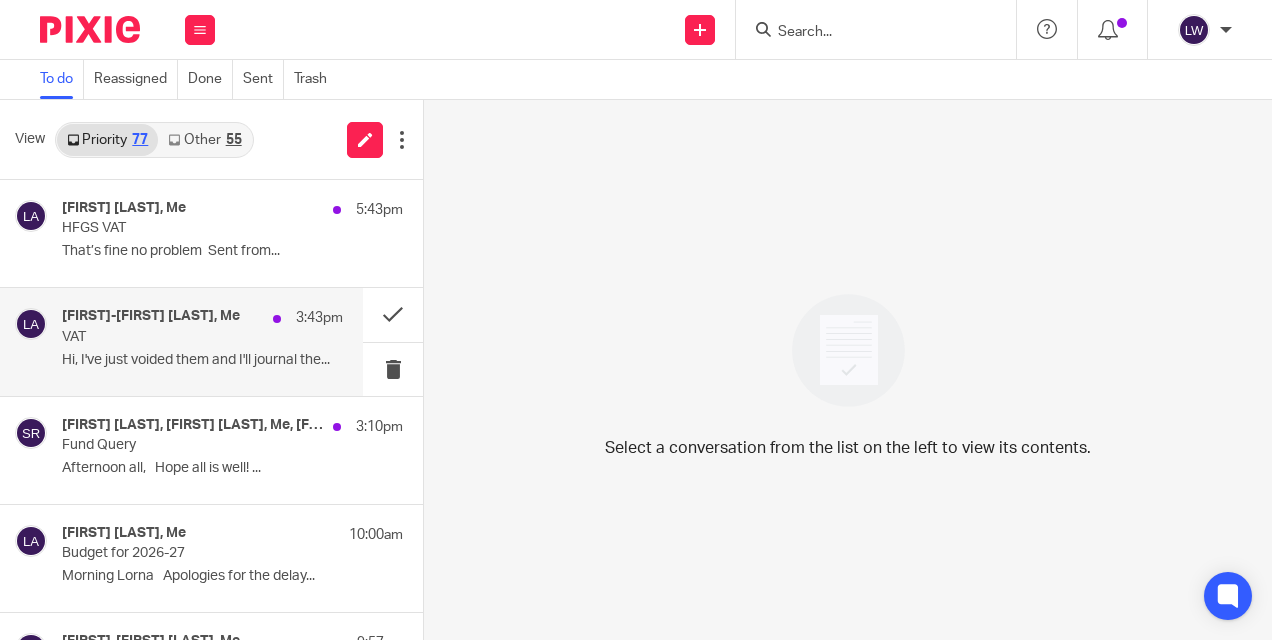 click on "[FIRST]-[FIRST] [LAST], Me
[TIME]   VAT   Hi, I've just voided them and I'll journal the..." at bounding box center (202, 341) 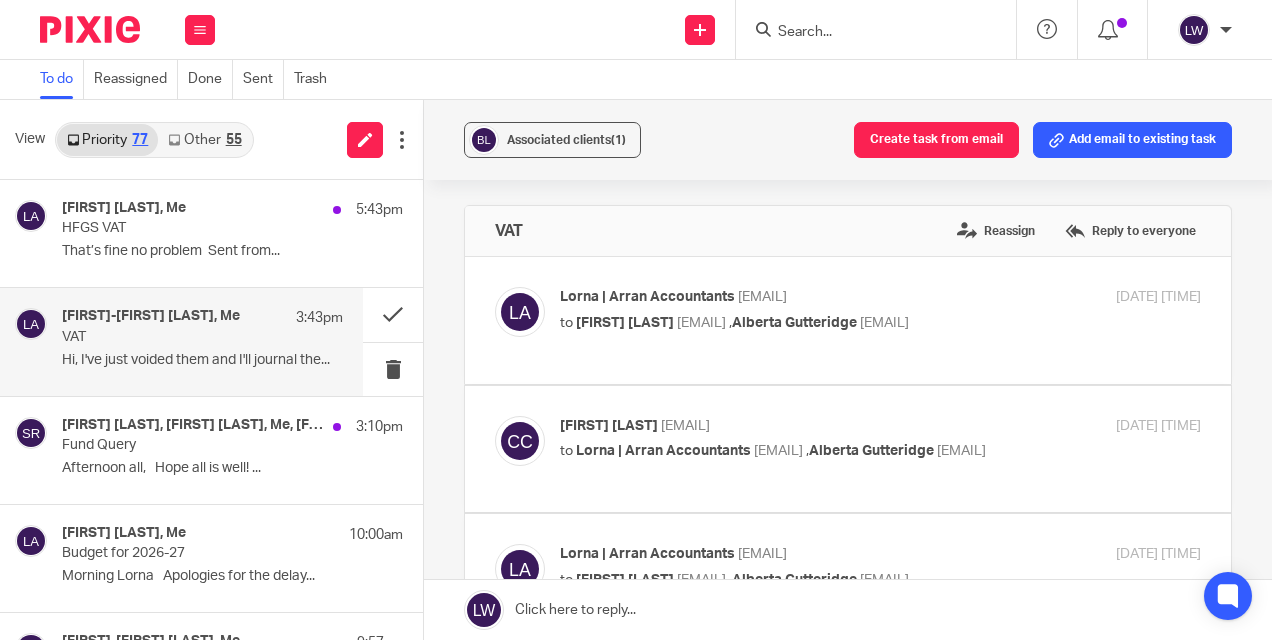 scroll, scrollTop: 0, scrollLeft: 0, axis: both 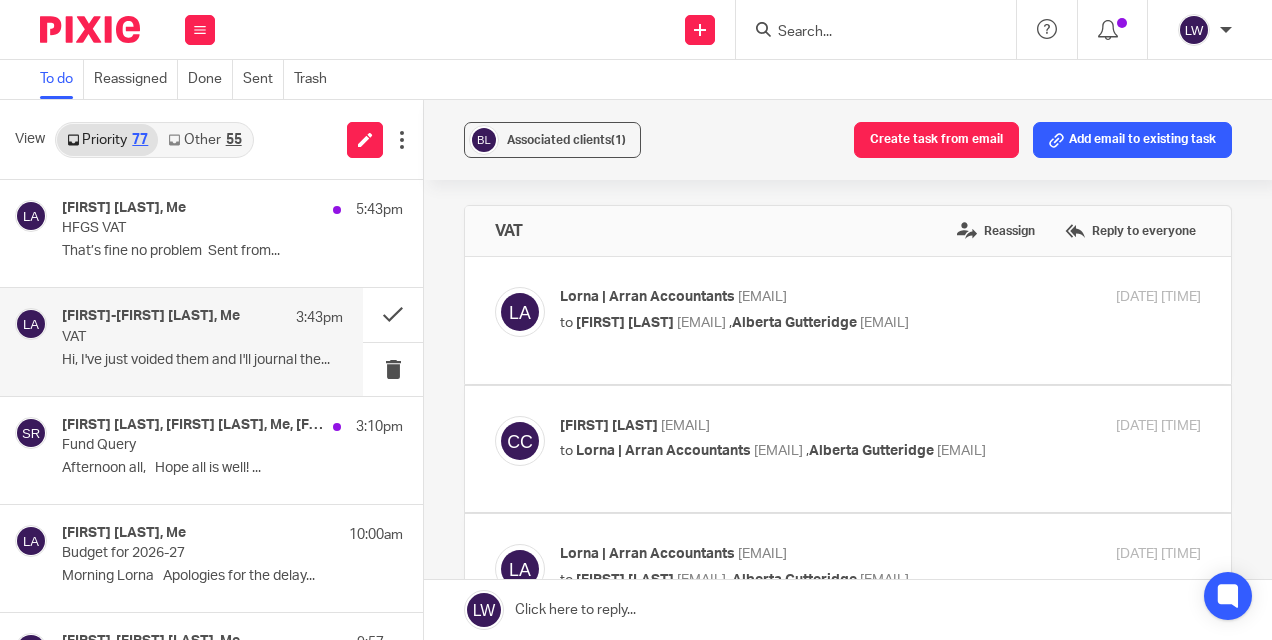 click on "Other
55" at bounding box center [204, 140] 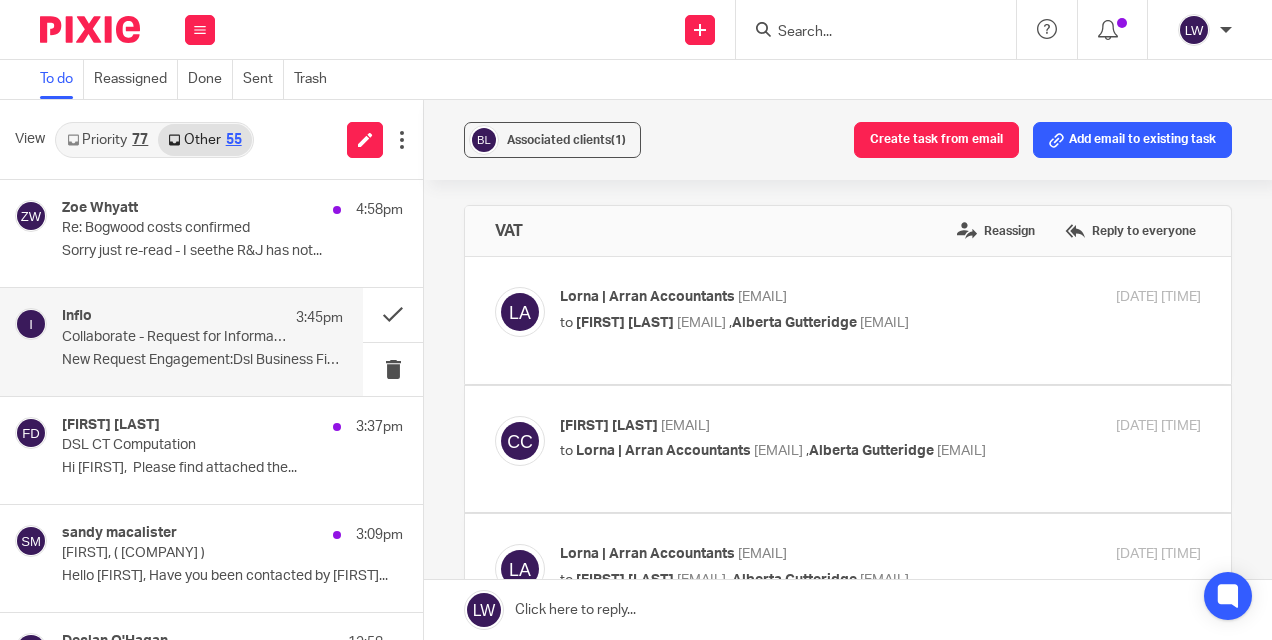 click on "Collaborate - Request for Information" at bounding box center [174, 337] 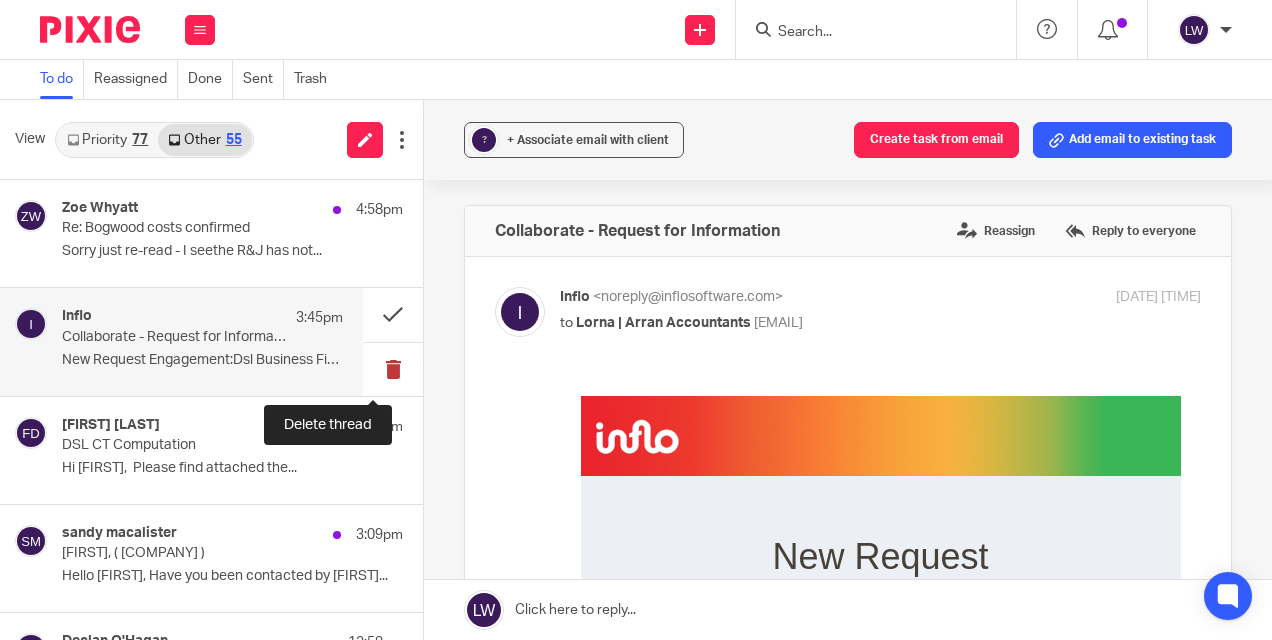scroll, scrollTop: 0, scrollLeft: 0, axis: both 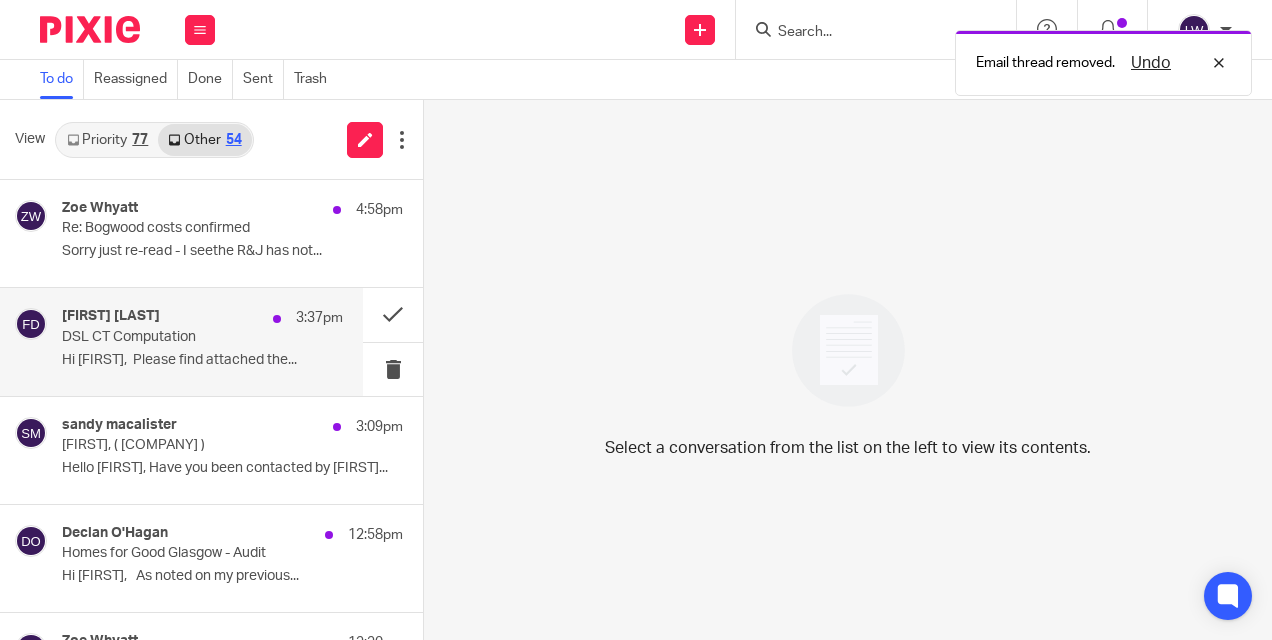 click on "Hi [FIRST],      Please find attached the..." at bounding box center [202, 360] 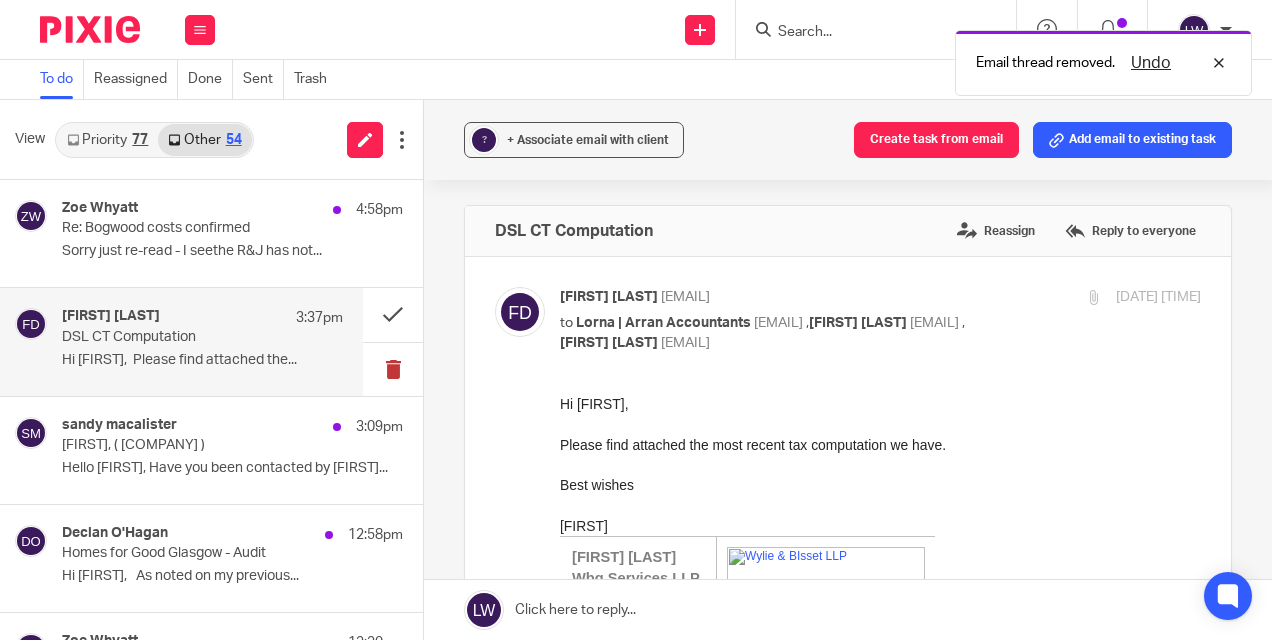 scroll, scrollTop: 0, scrollLeft: 0, axis: both 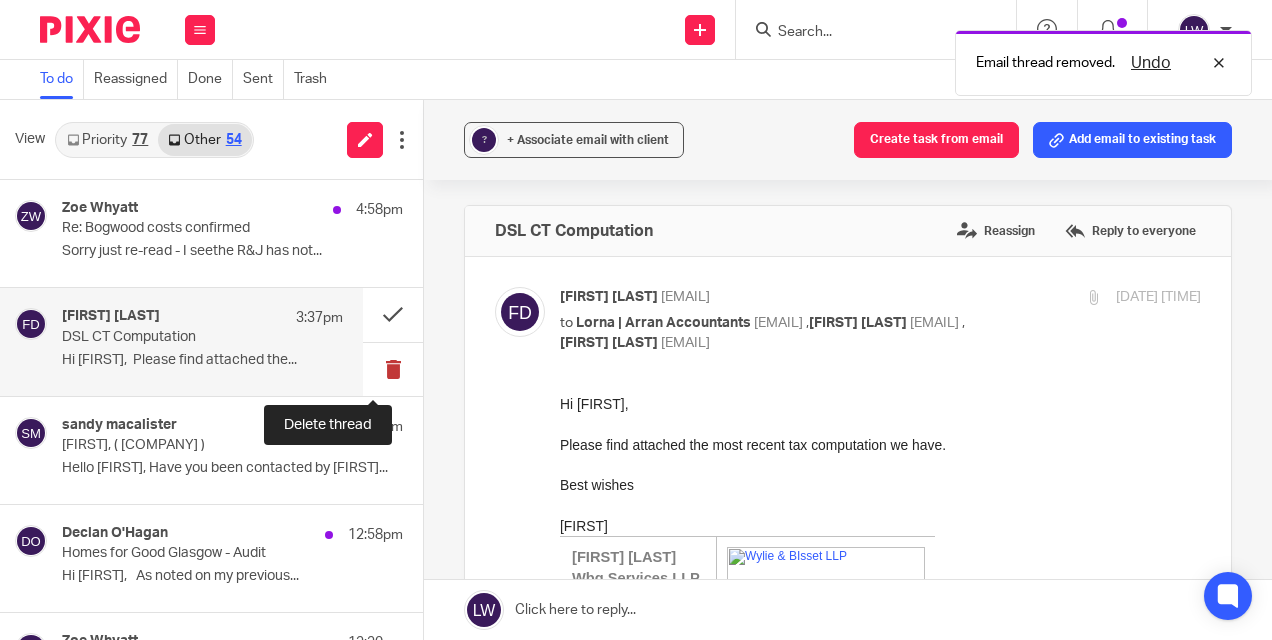 click at bounding box center (393, 369) 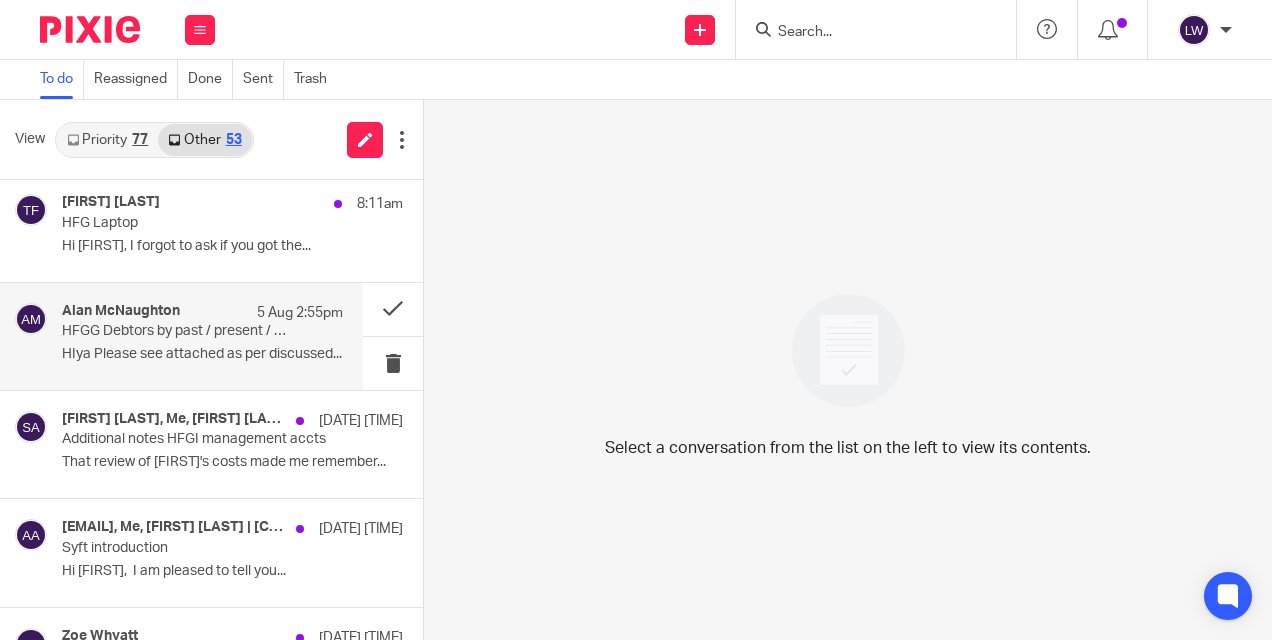 scroll, scrollTop: 700, scrollLeft: 0, axis: vertical 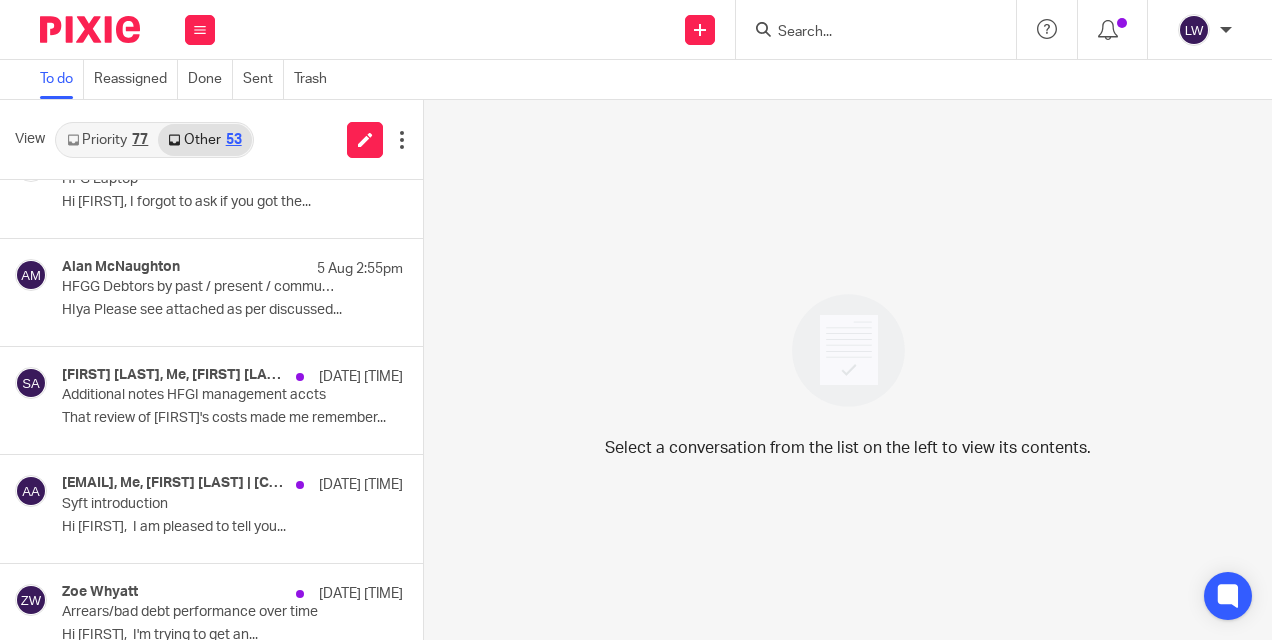 click on "Priority
77" at bounding box center (107, 140) 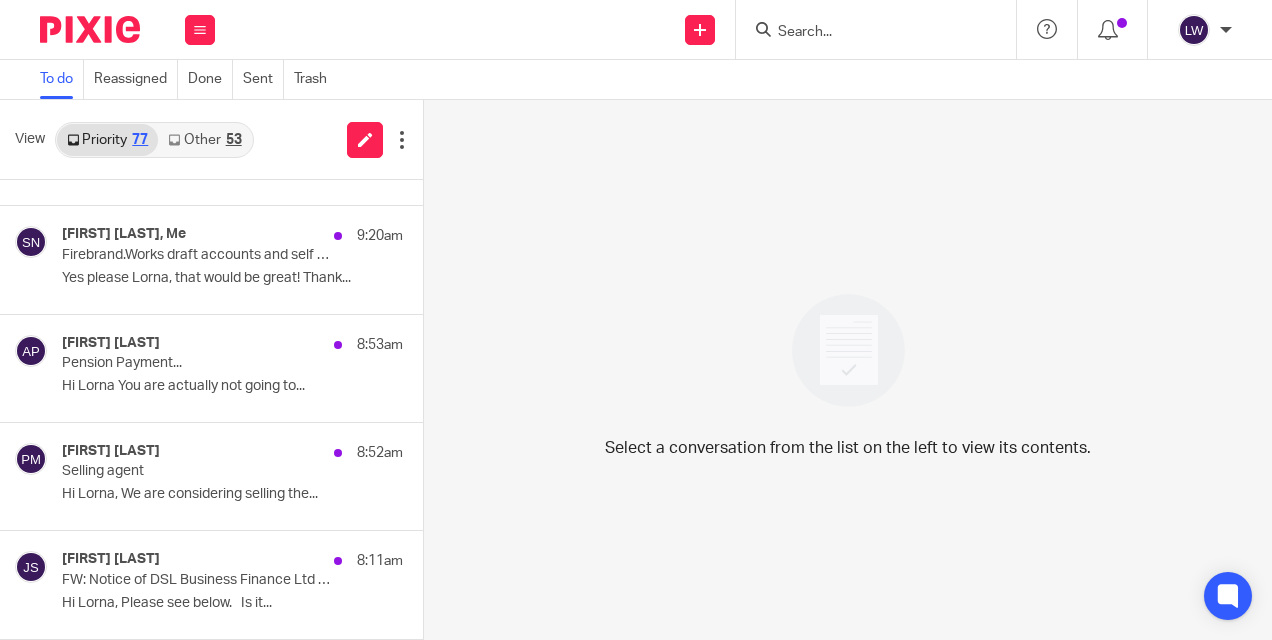 scroll, scrollTop: 0, scrollLeft: 0, axis: both 